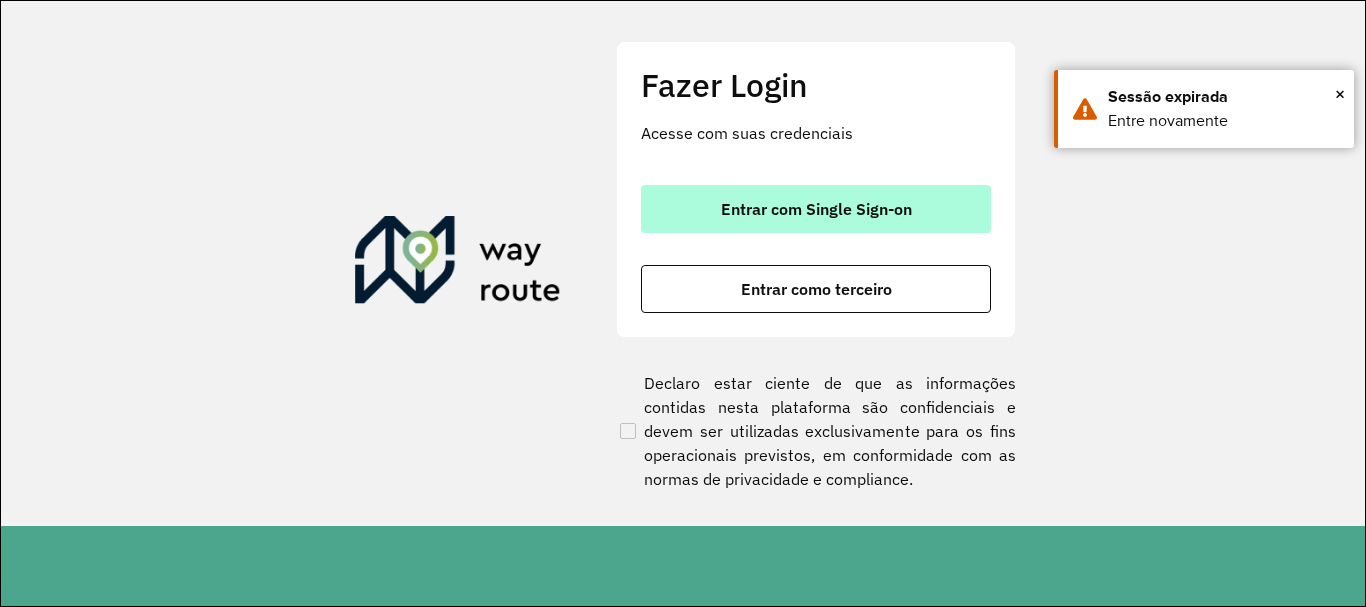 scroll, scrollTop: 0, scrollLeft: 0, axis: both 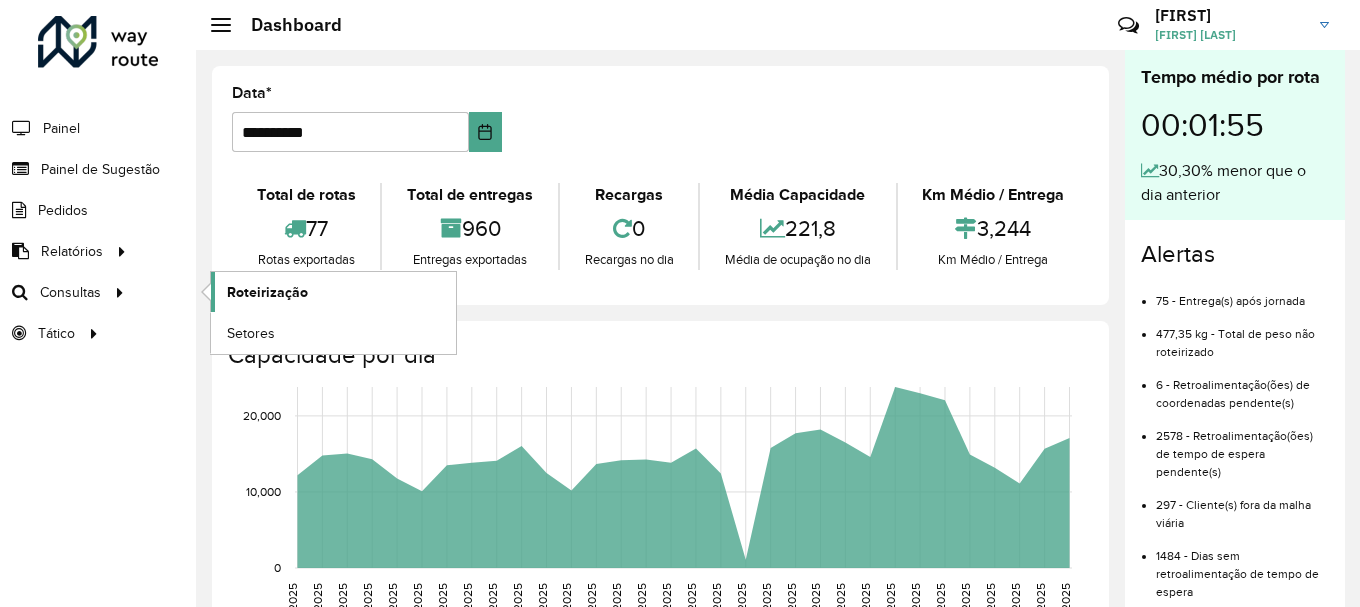 click on "Roteirização" 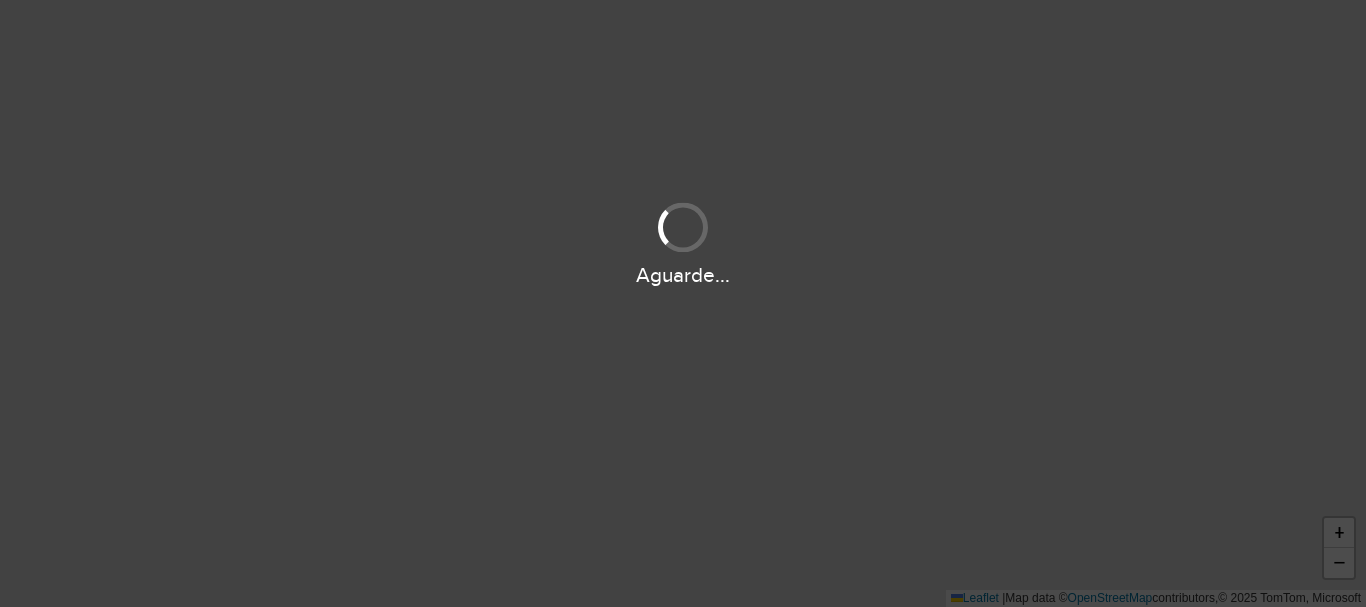 scroll, scrollTop: 0, scrollLeft: 0, axis: both 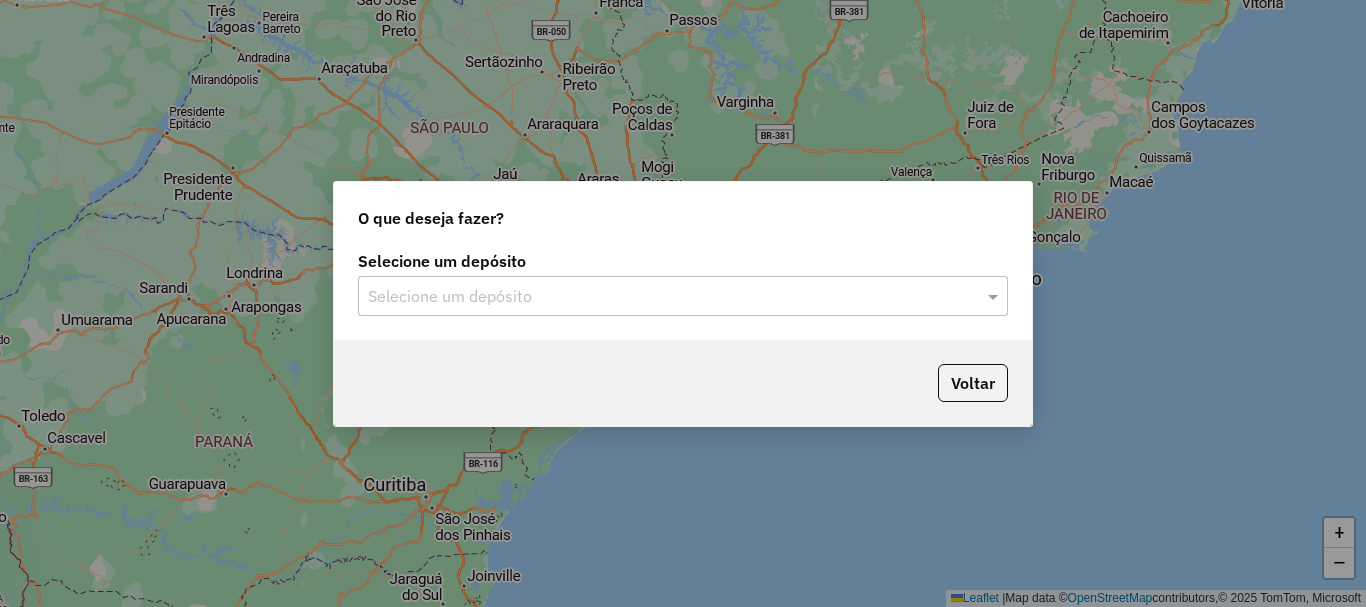 click 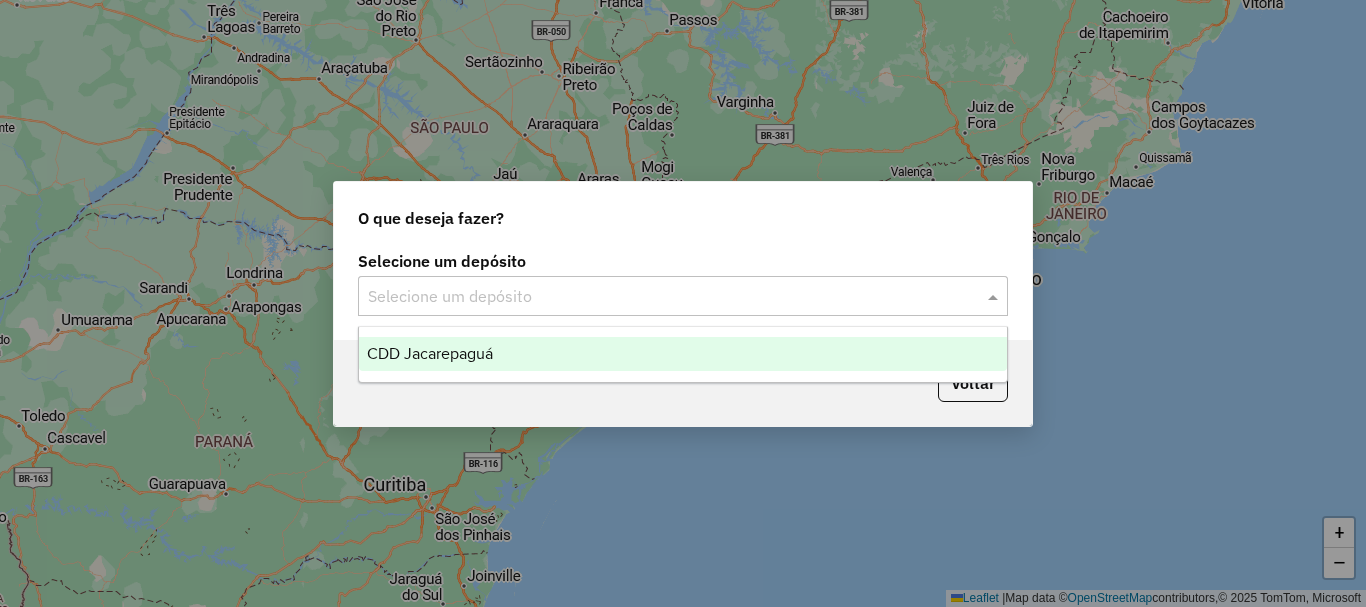 click on "CDD Jacarepaguá" at bounding box center [683, 354] 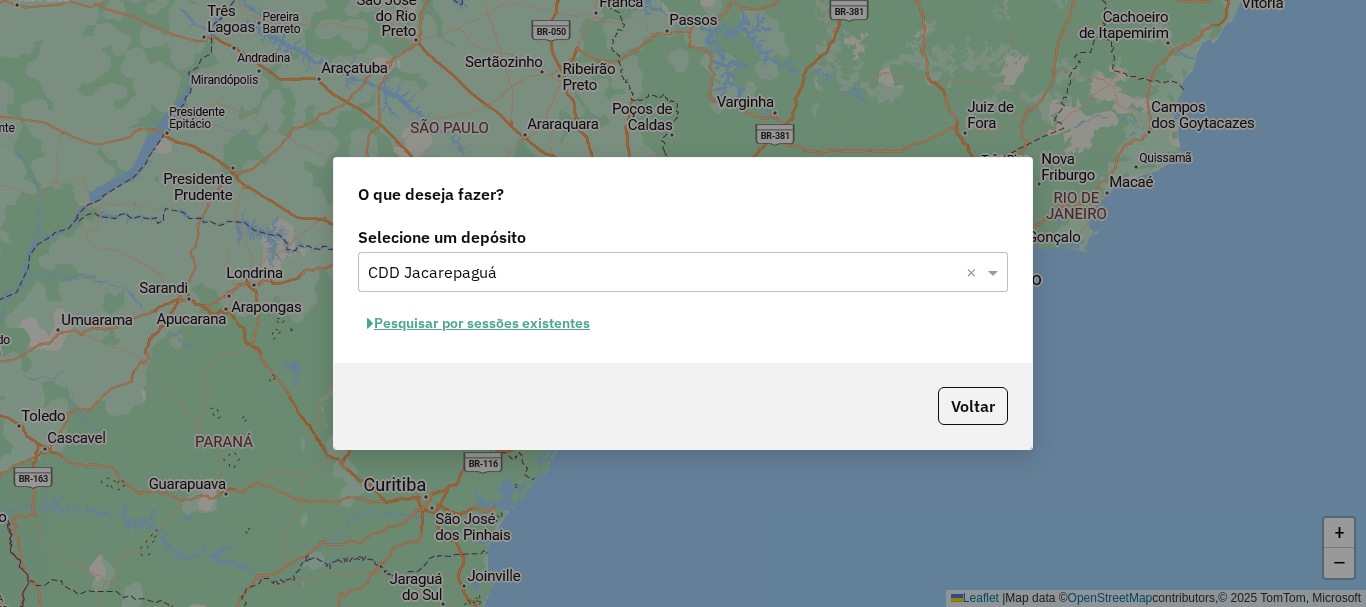 click on "Pesquisar por sessões existentes" 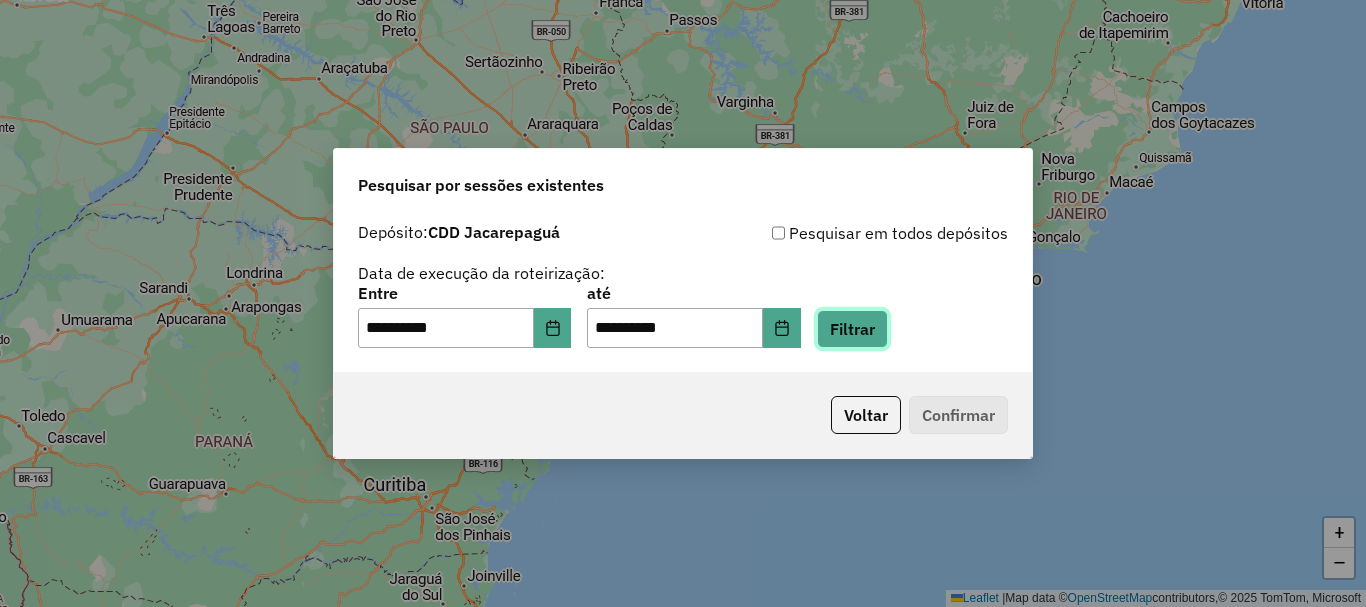 click on "Filtrar" 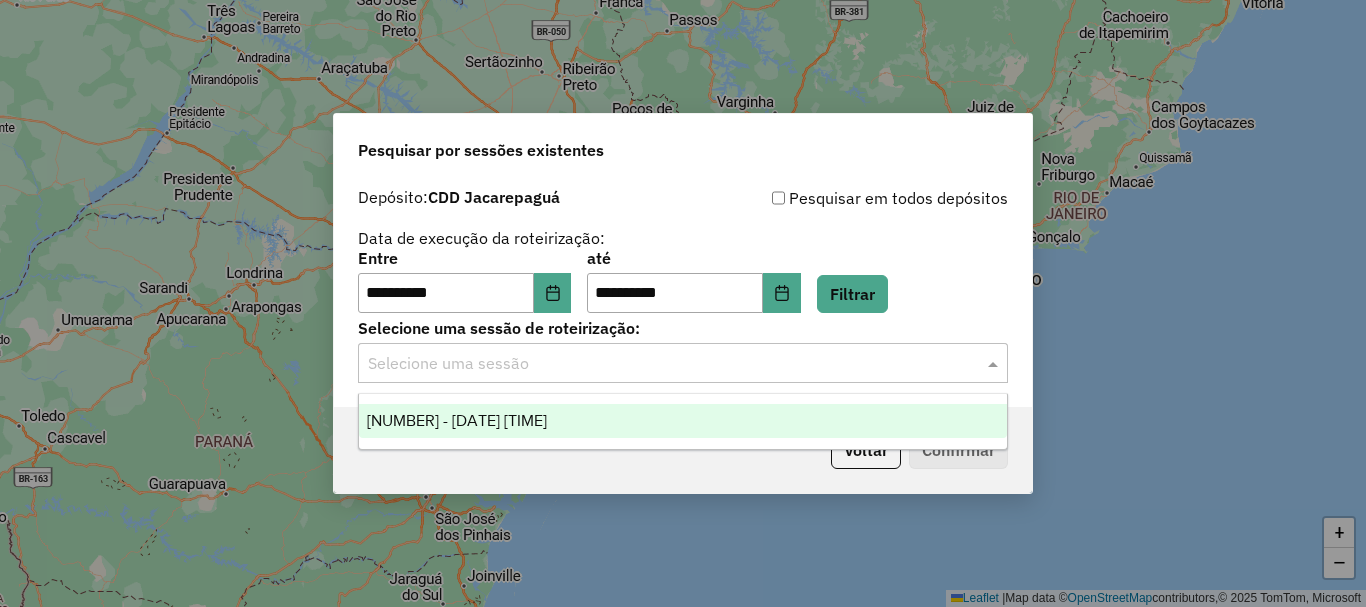 click 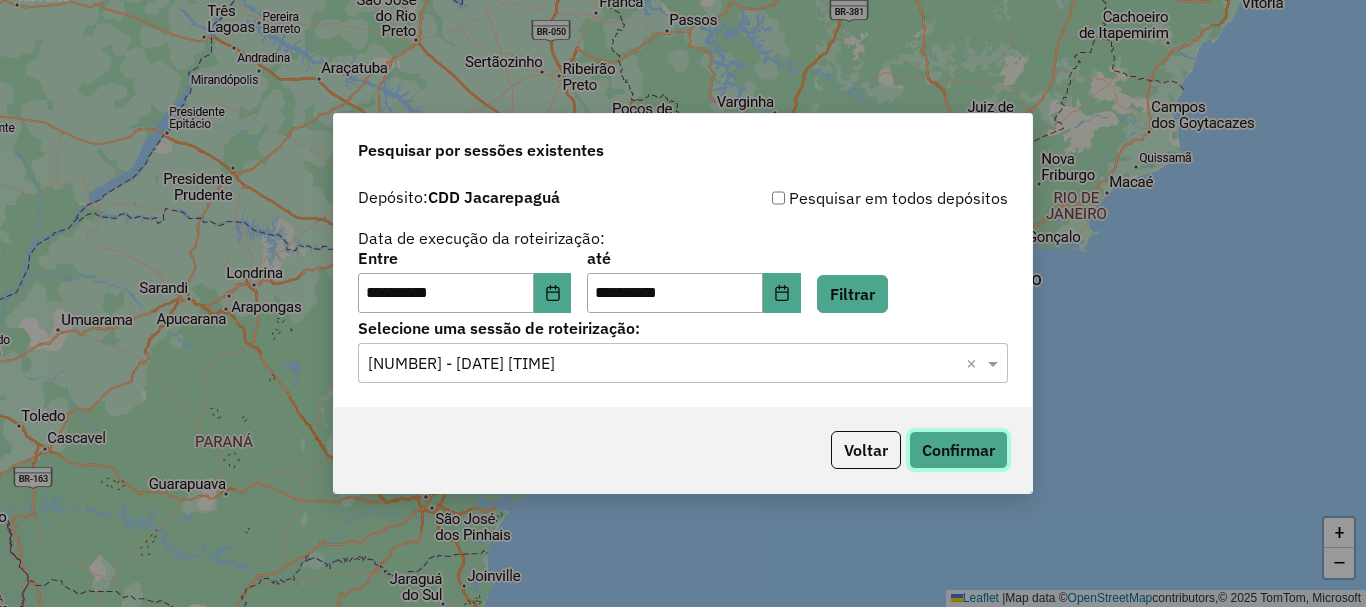 click on "Confirmar" 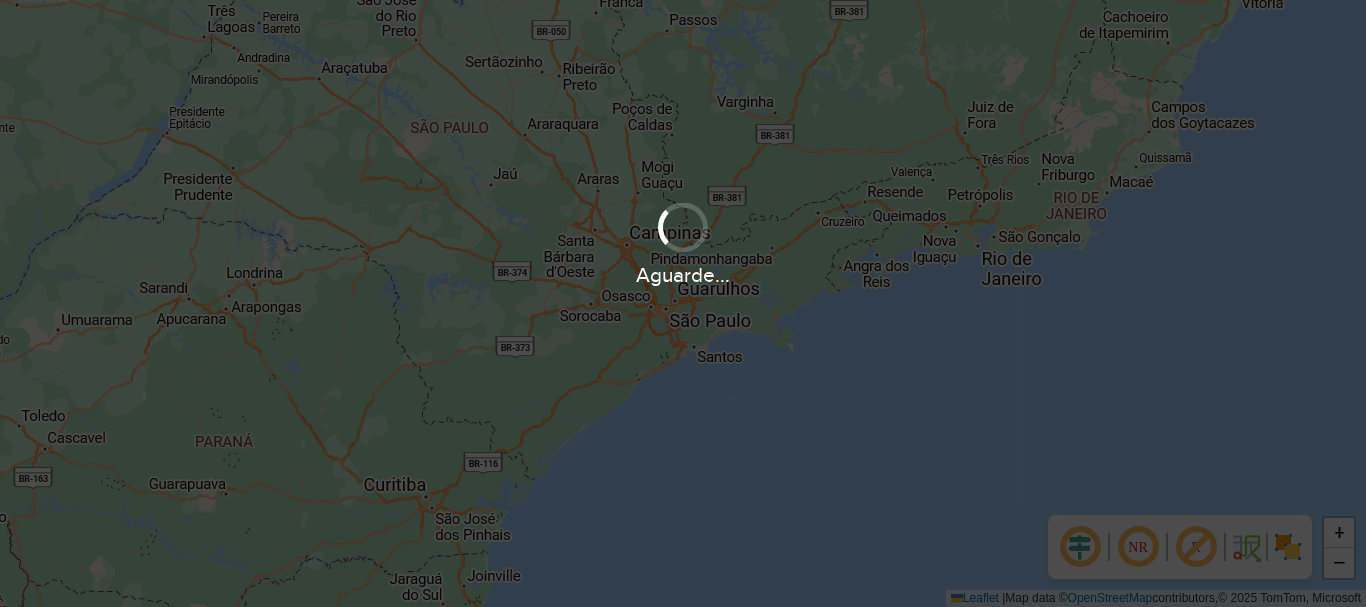 scroll, scrollTop: 0, scrollLeft: 0, axis: both 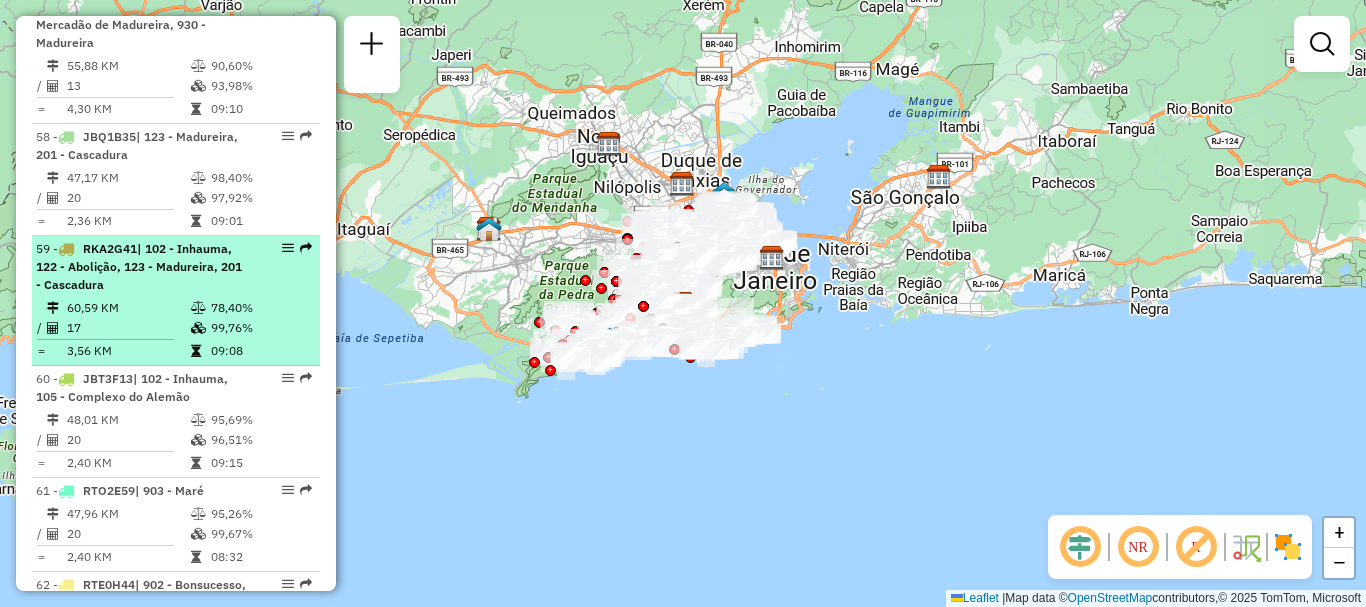 click on "| 102 - Inhauma, 122 - Abolição, 123 - Madureira, 201 - Cascadura" at bounding box center (139, 266) 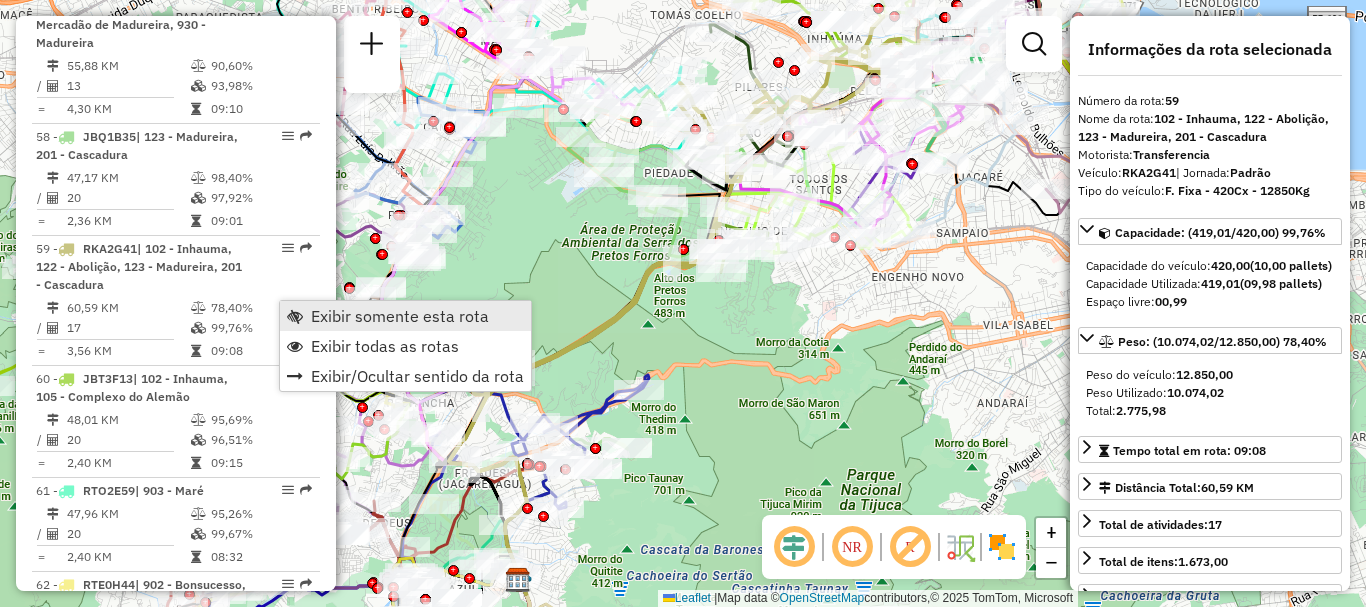 click on "Exibir somente esta rota" at bounding box center (405, 316) 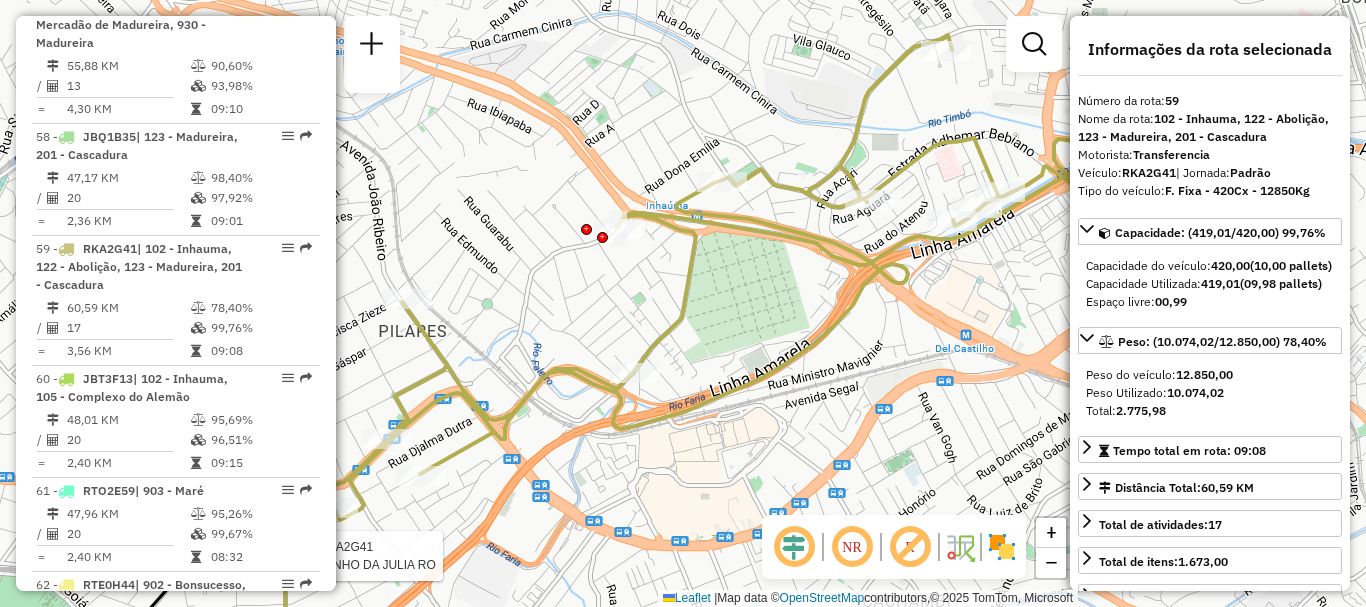 drag, startPoint x: 858, startPoint y: 144, endPoint x: 788, endPoint y: 225, distance: 107.05606 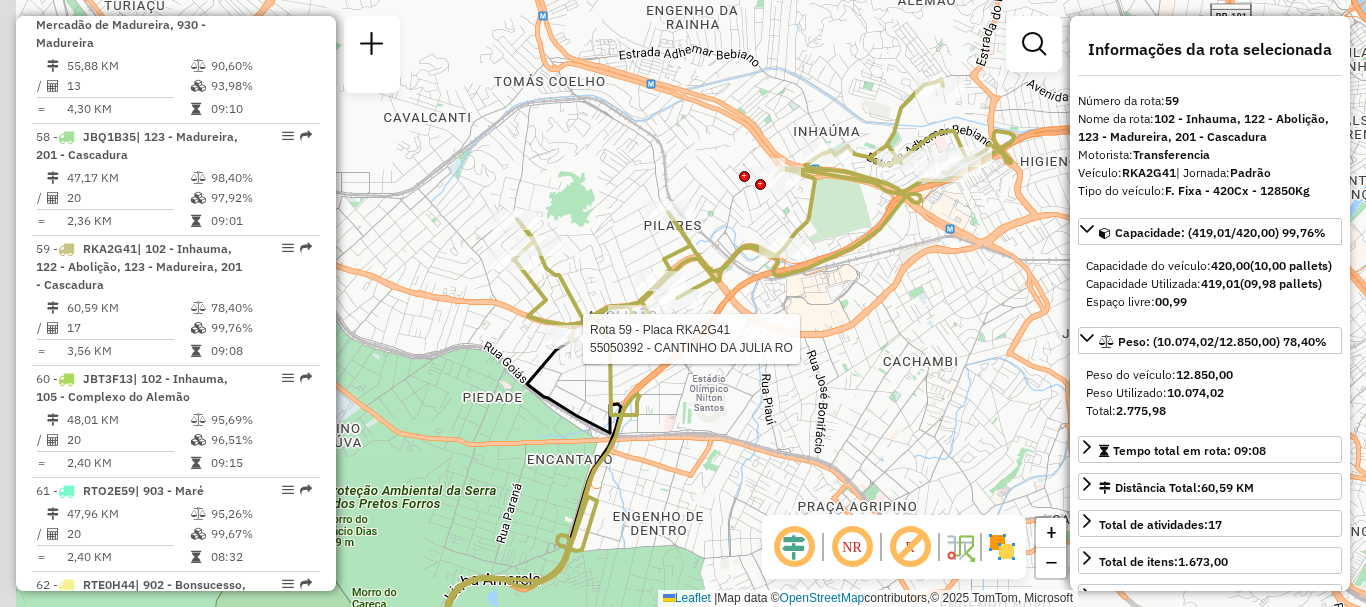 drag, startPoint x: 662, startPoint y: 339, endPoint x: 760, endPoint y: 268, distance: 121.016525 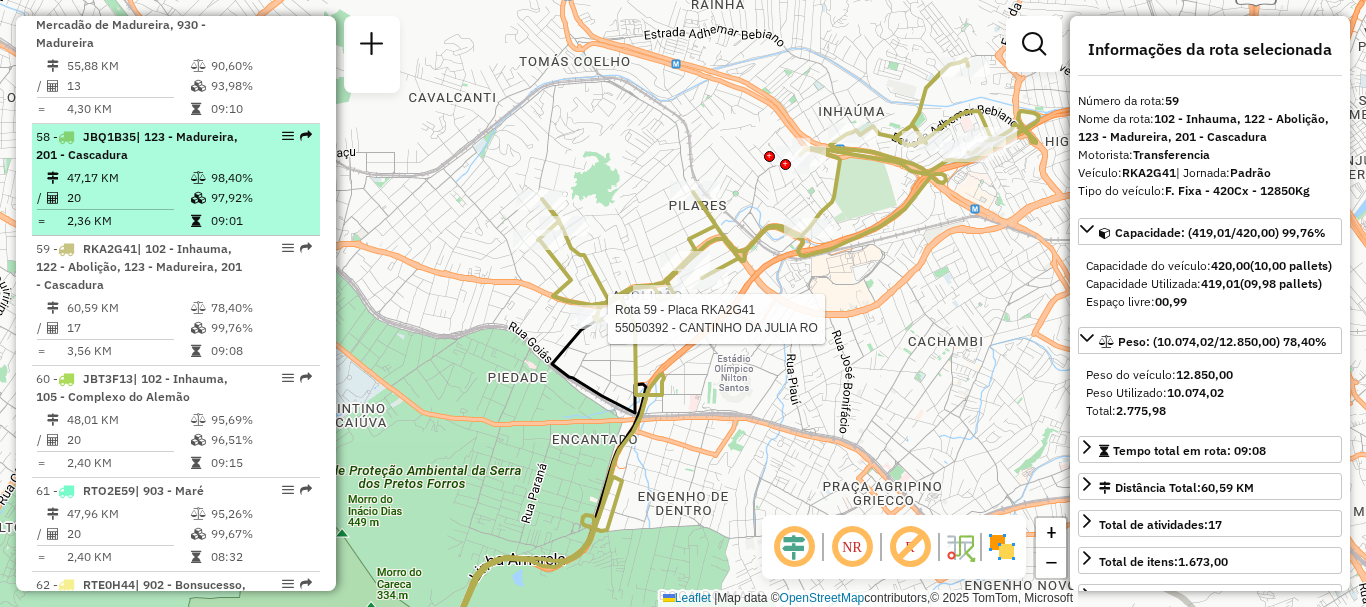 click on "47,17 KM" at bounding box center (128, 178) 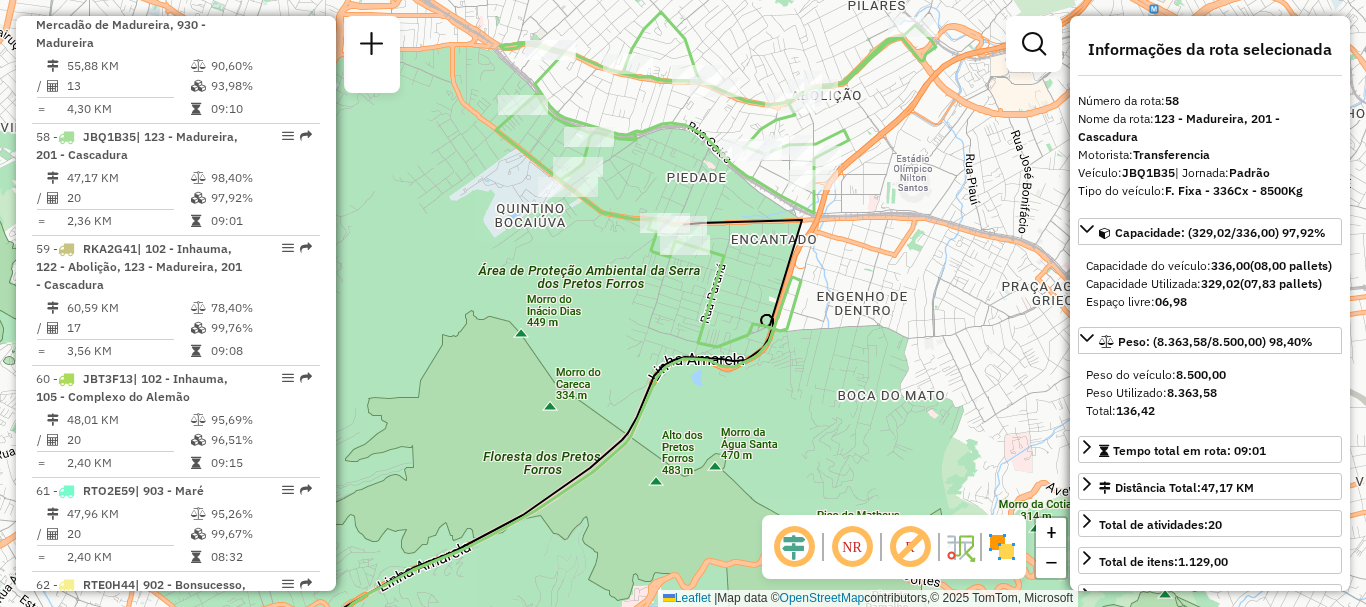 scroll, scrollTop: 6619, scrollLeft: 0, axis: vertical 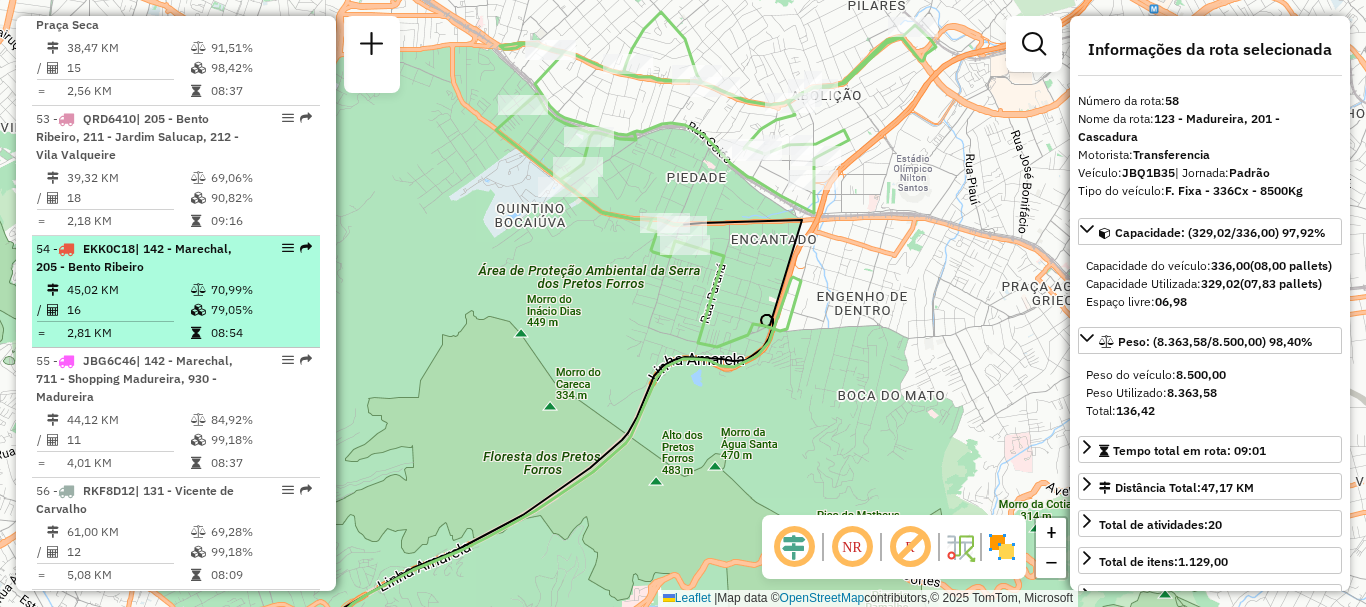 click on "54 - [PLATE] | [NUMBER] - [CITY], [NUMBER] - [CITY]" at bounding box center (176, 258) 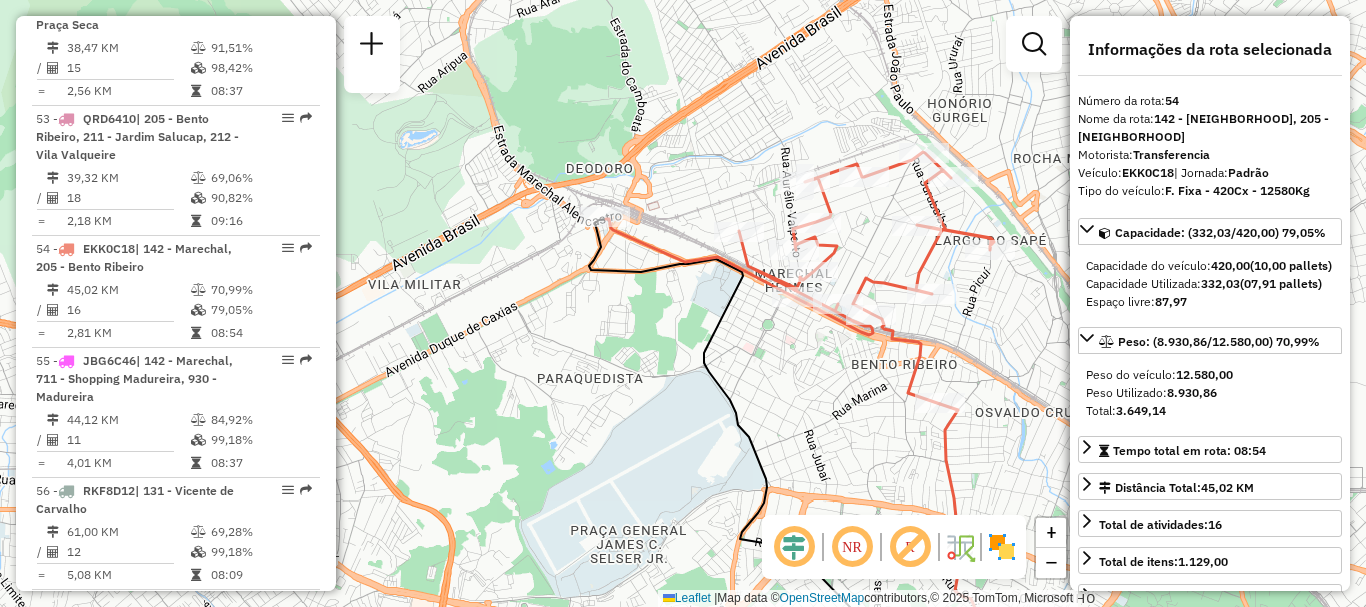 drag, startPoint x: 739, startPoint y: 167, endPoint x: 730, endPoint y: 172, distance: 10.29563 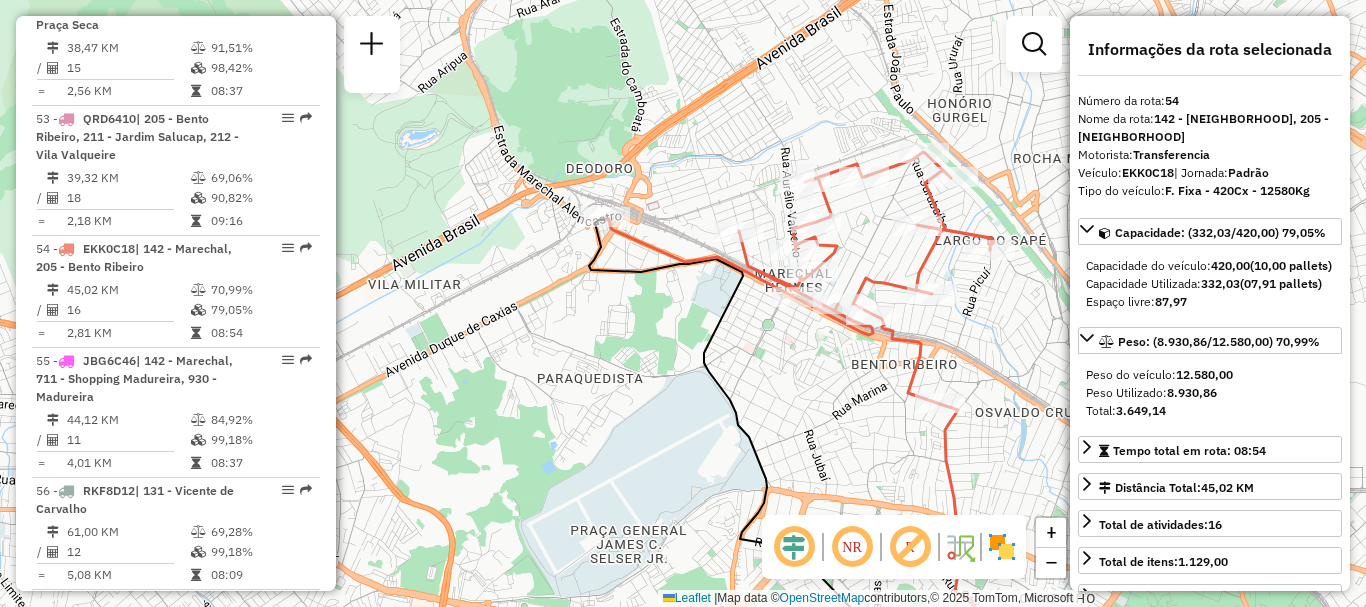 scroll, scrollTop: 6973, scrollLeft: 0, axis: vertical 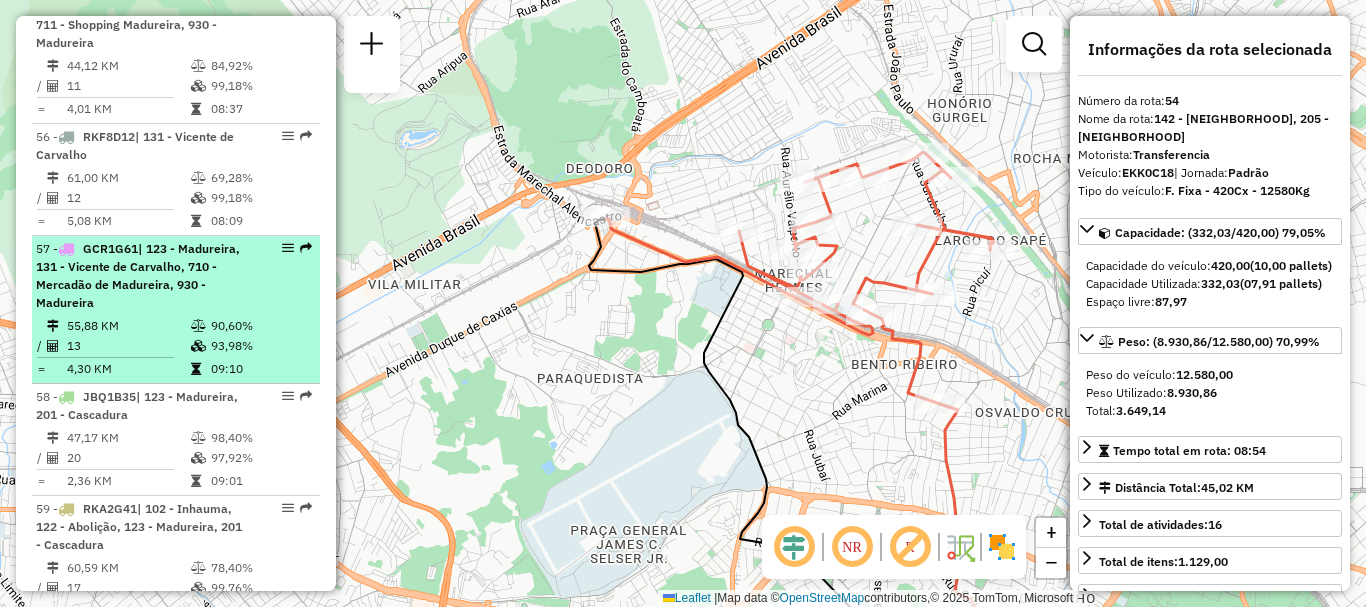 click on "57 - [PLATE] | [NUMBER] - [CITY], [NUMBER] - [CITY], [NUMBER] - [CITY]" at bounding box center [142, 276] 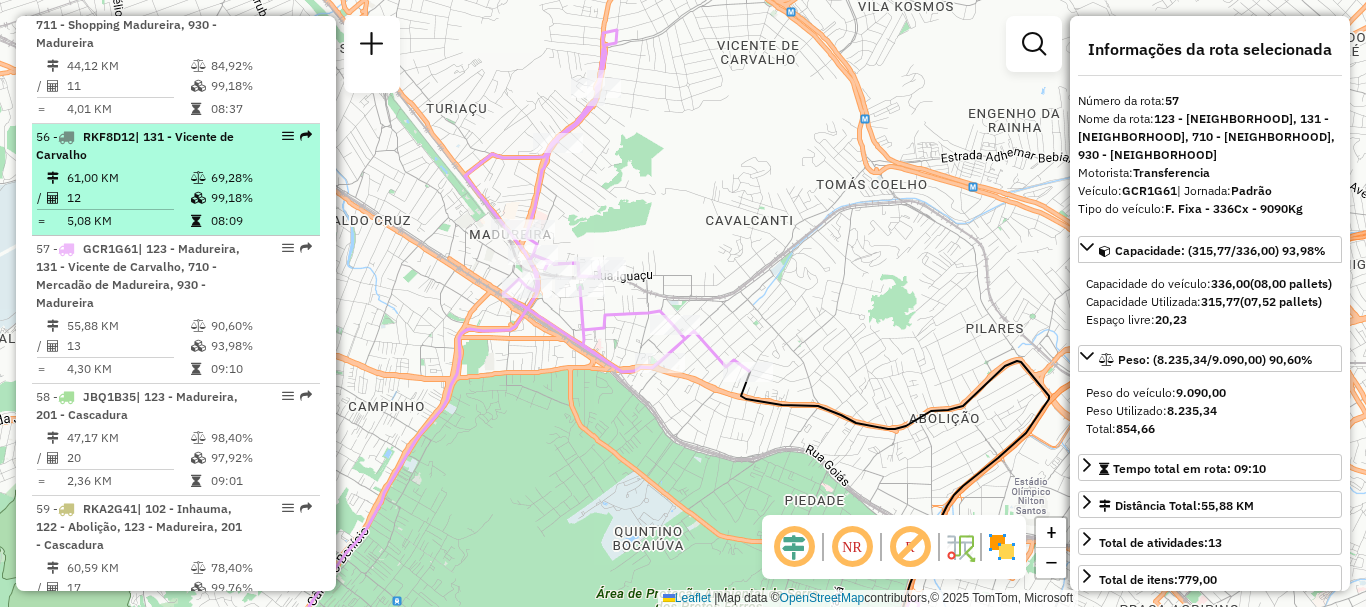 click on "56 - [PLATE] | [NUMBER] - [CITY]" at bounding box center [142, 146] 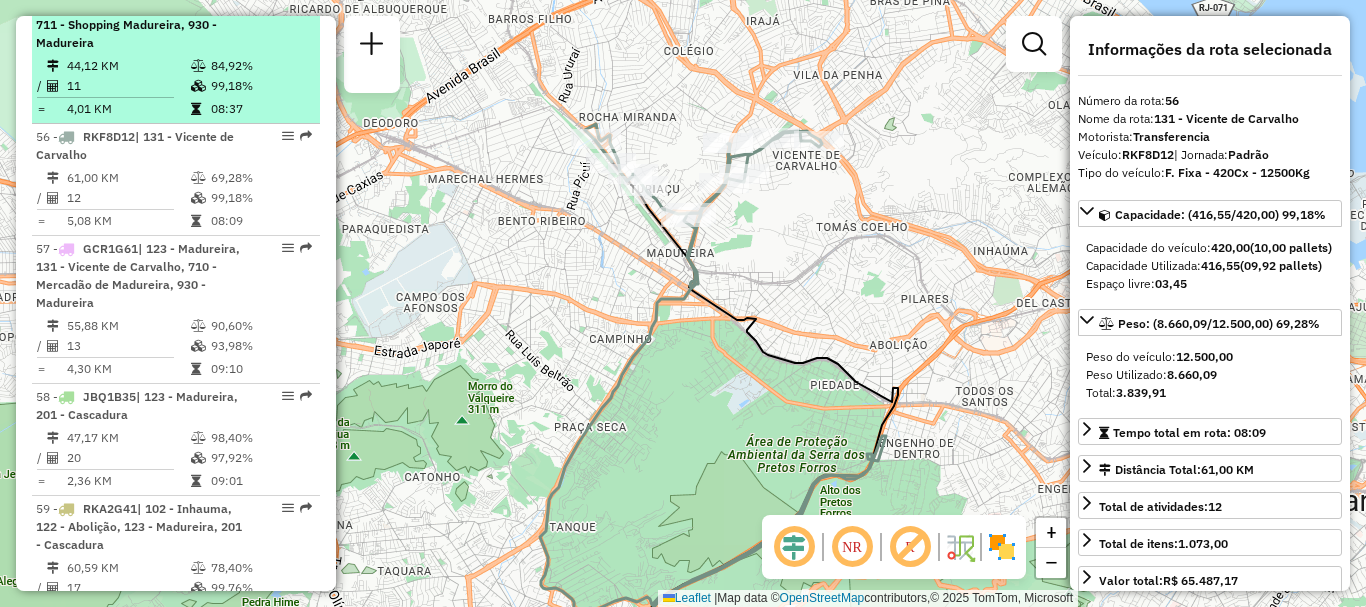 click on "| 142 - Marechal, 711 - Shopping Madureira, 930 - Madureira" at bounding box center (134, 24) 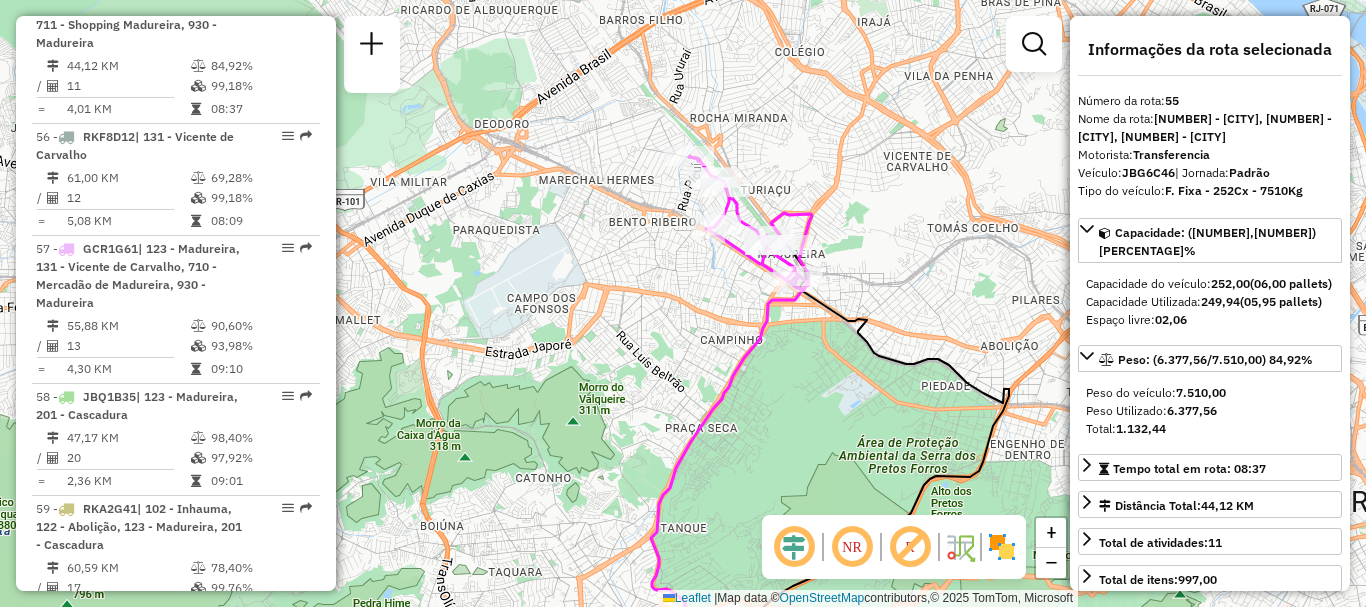 scroll, scrollTop: 6489, scrollLeft: 0, axis: vertical 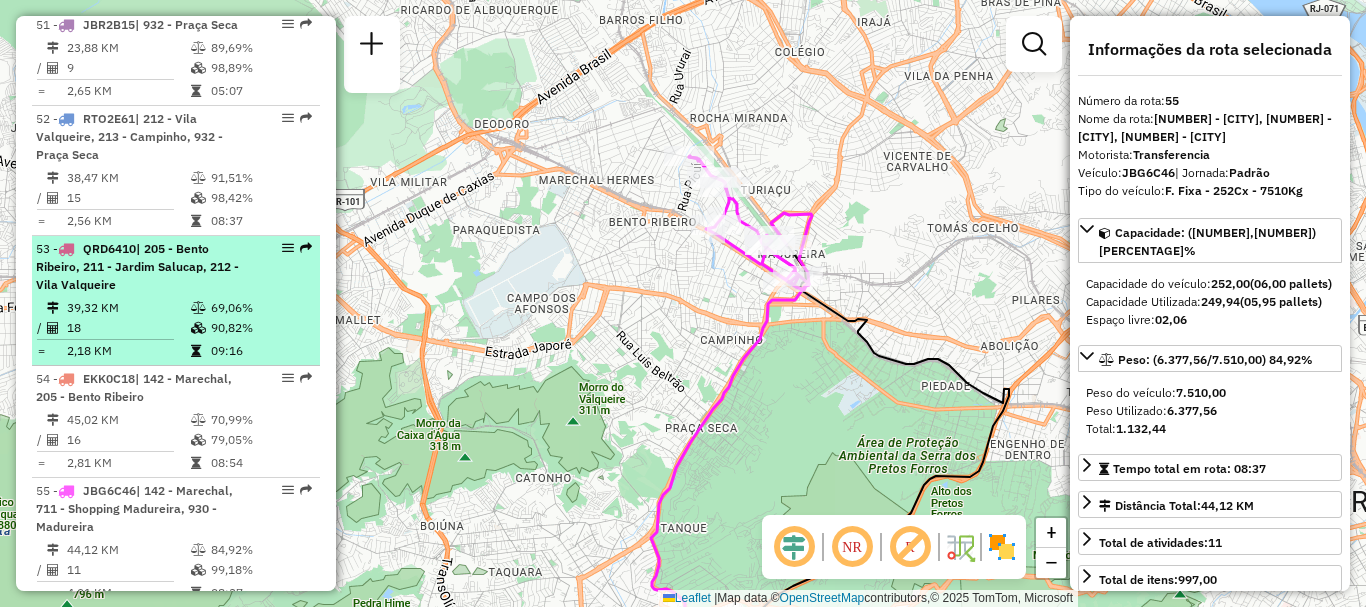 click on "QRD6410" at bounding box center (109, 248) 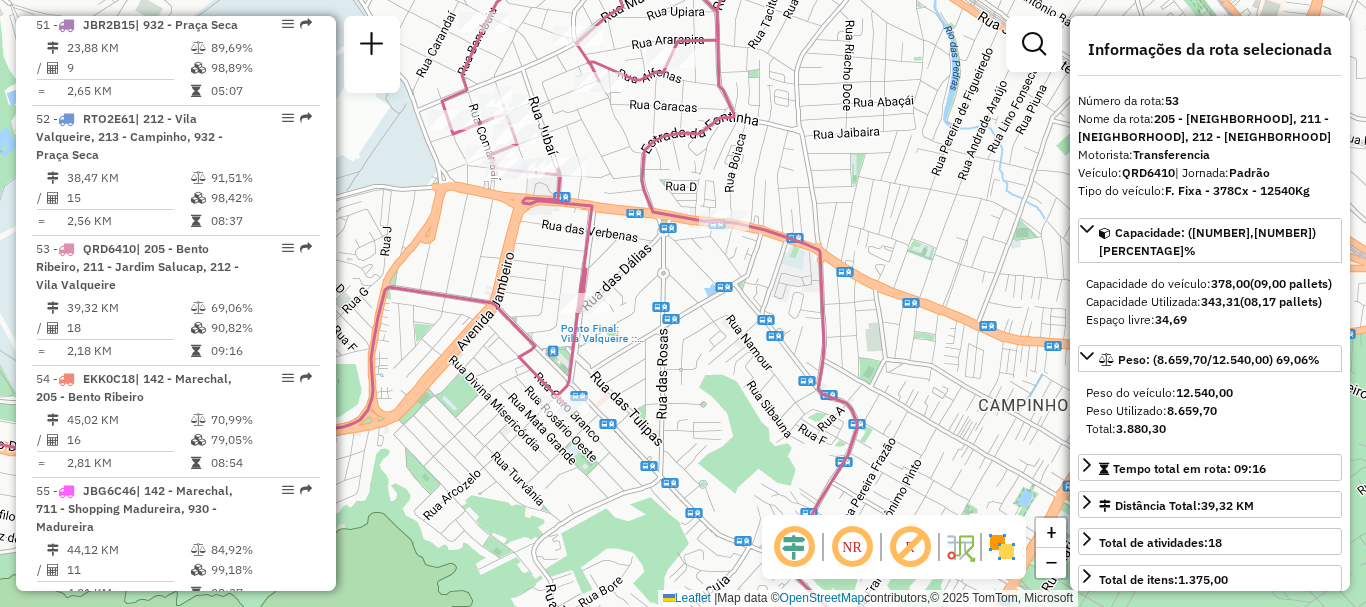 drag, startPoint x: 730, startPoint y: 49, endPoint x: 736, endPoint y: 111, distance: 62.289646 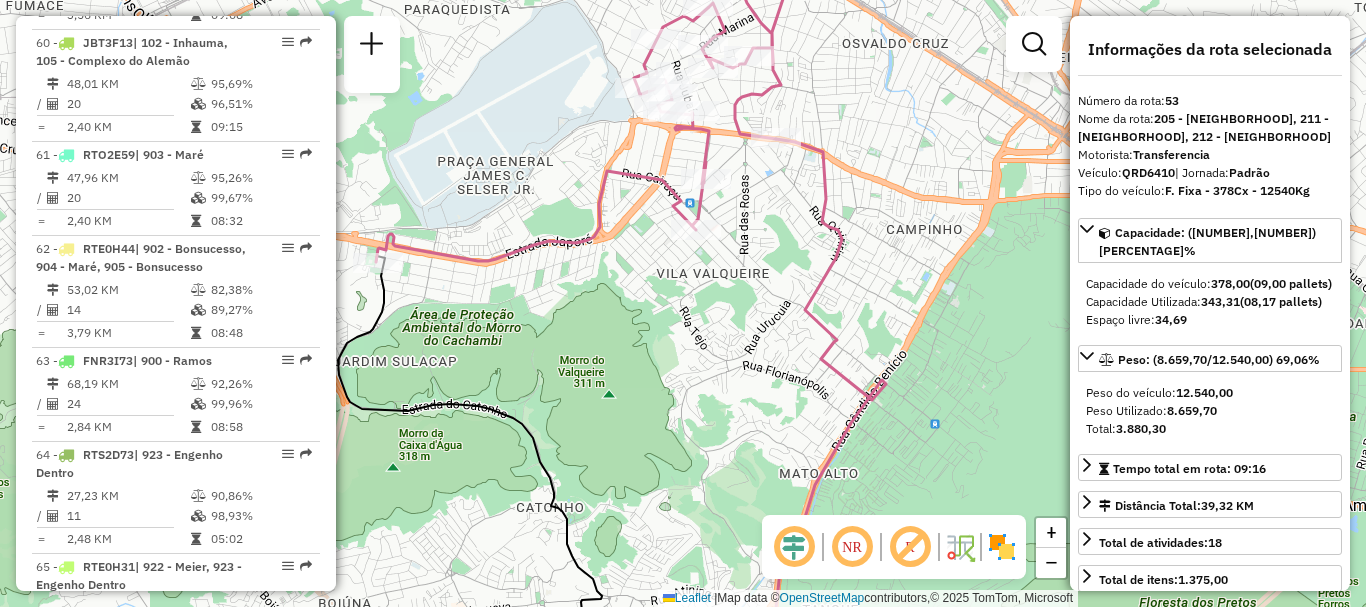 scroll, scrollTop: 7905, scrollLeft: 0, axis: vertical 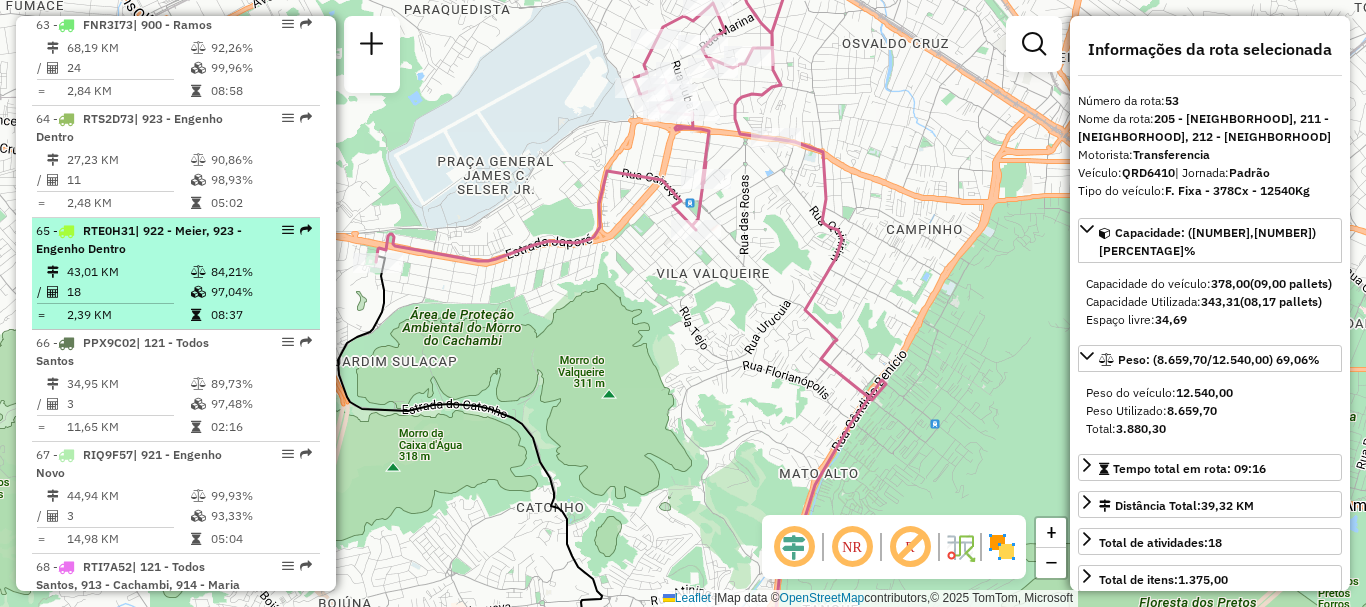 click on "43,01 KM" at bounding box center [128, 272] 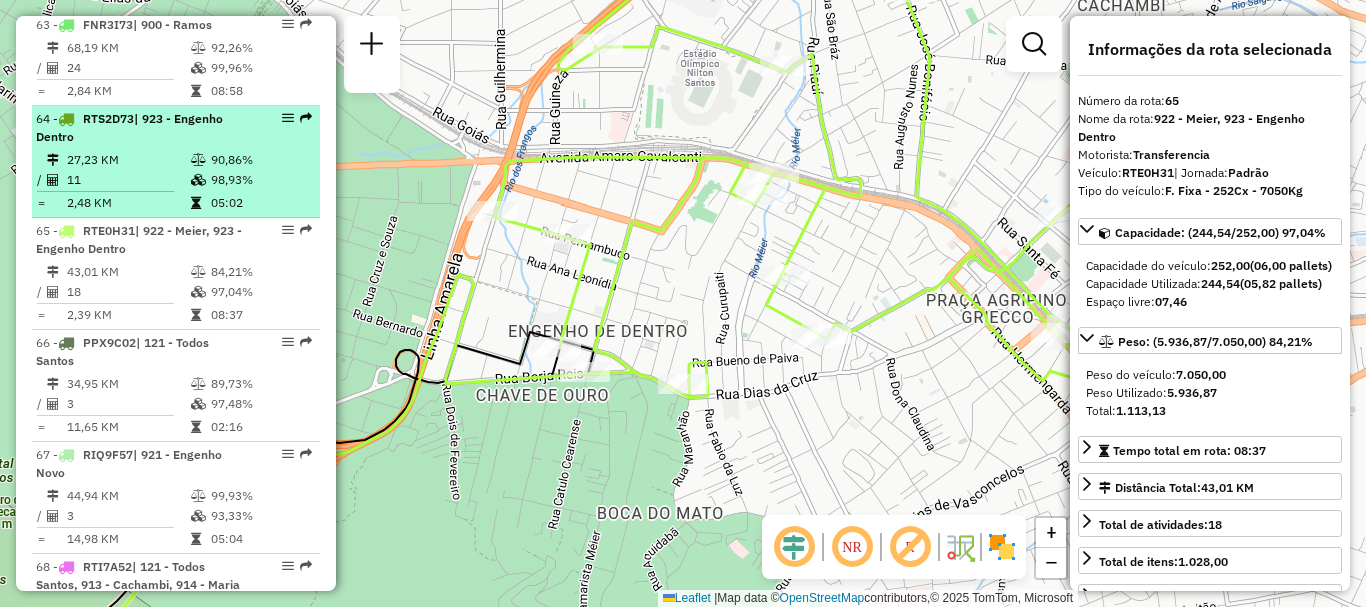 click on "27,23 KM" at bounding box center [128, 160] 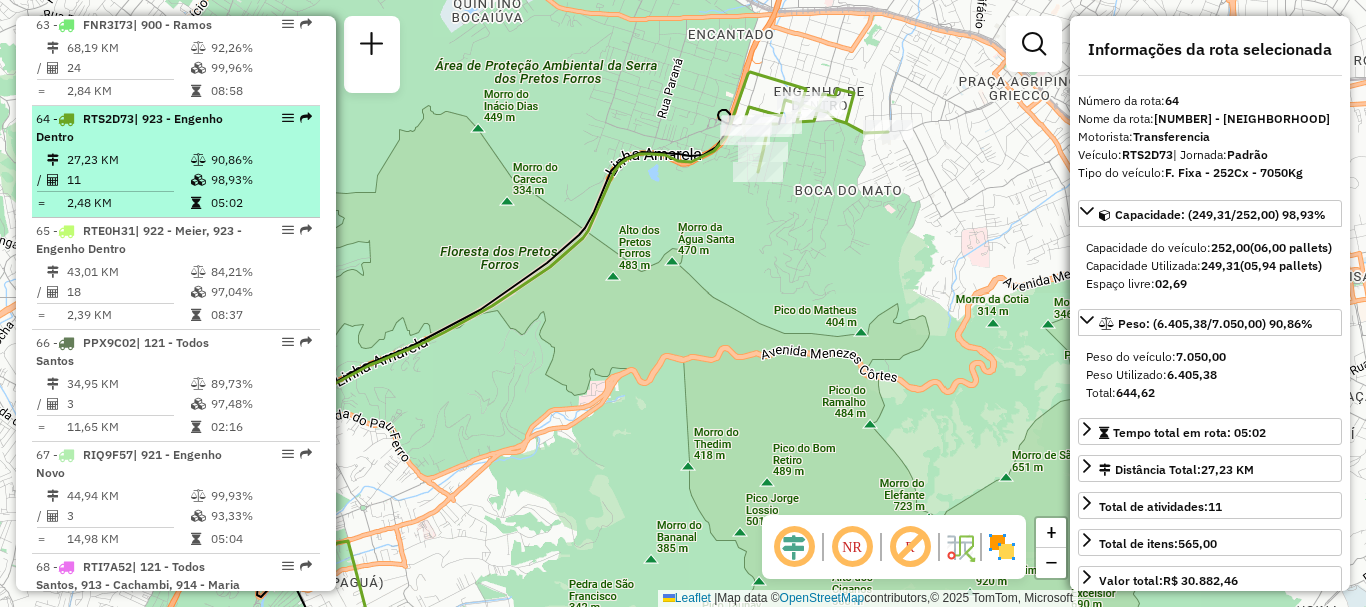 click at bounding box center [200, 203] 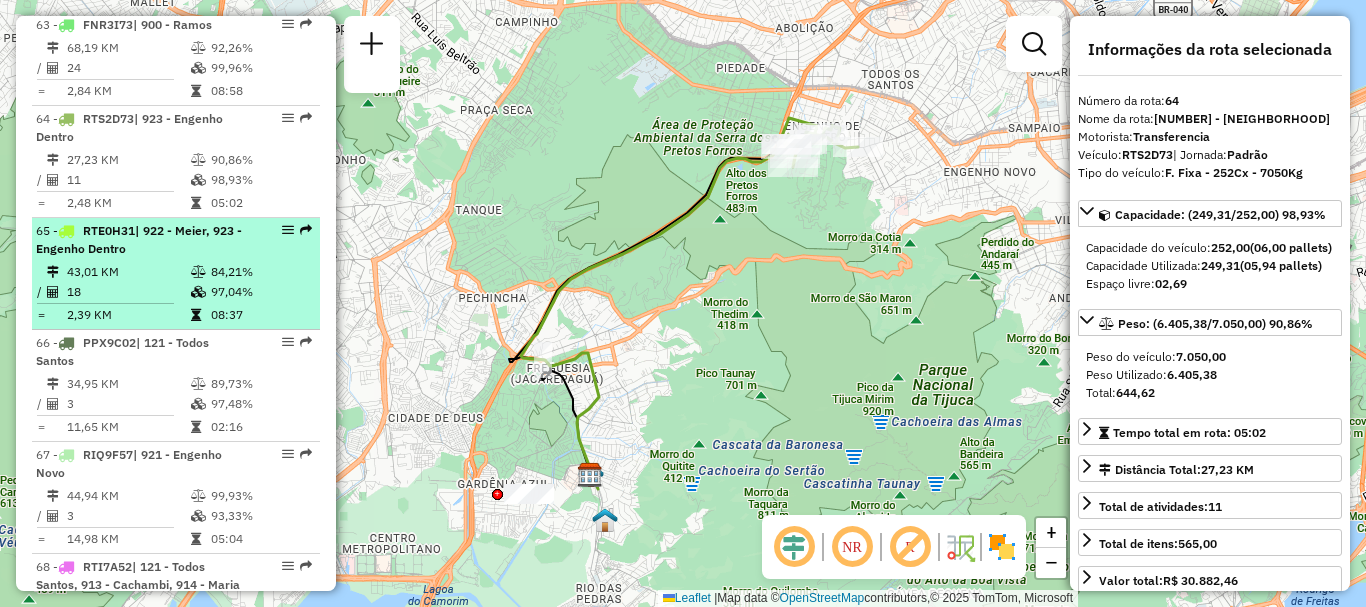 click on "| 922 - Meier, 923 - Engenho Dentro" at bounding box center (139, 239) 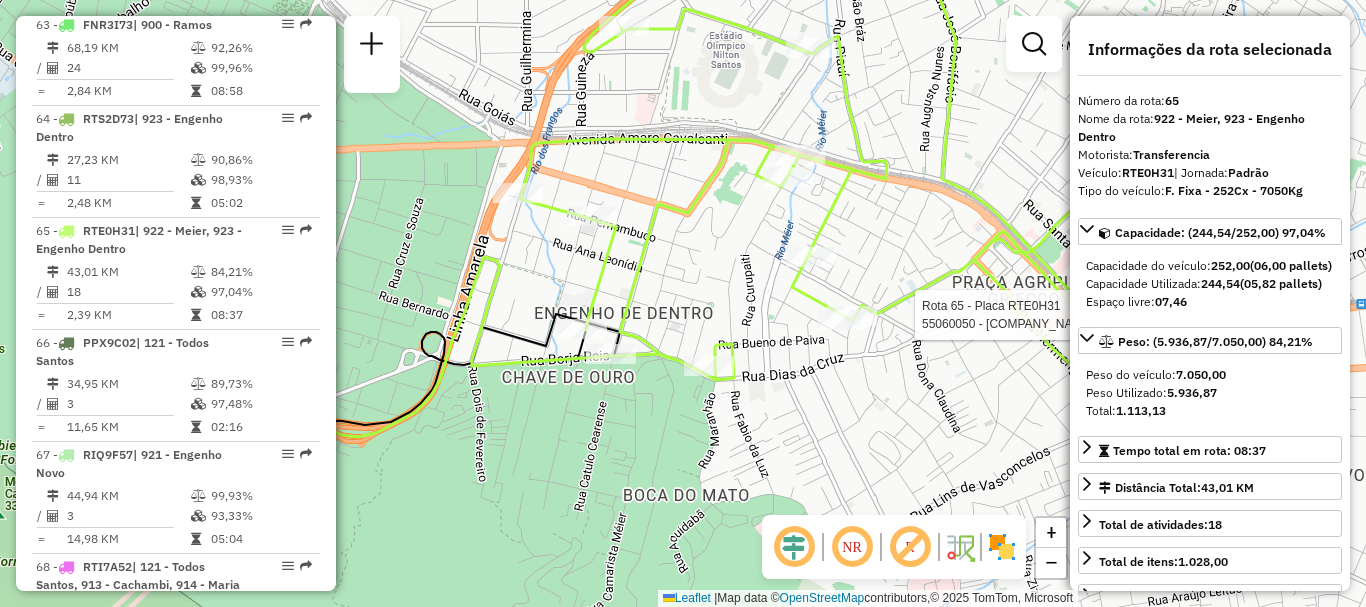 drag, startPoint x: 571, startPoint y: 285, endPoint x: 849, endPoint y: 208, distance: 288.46664 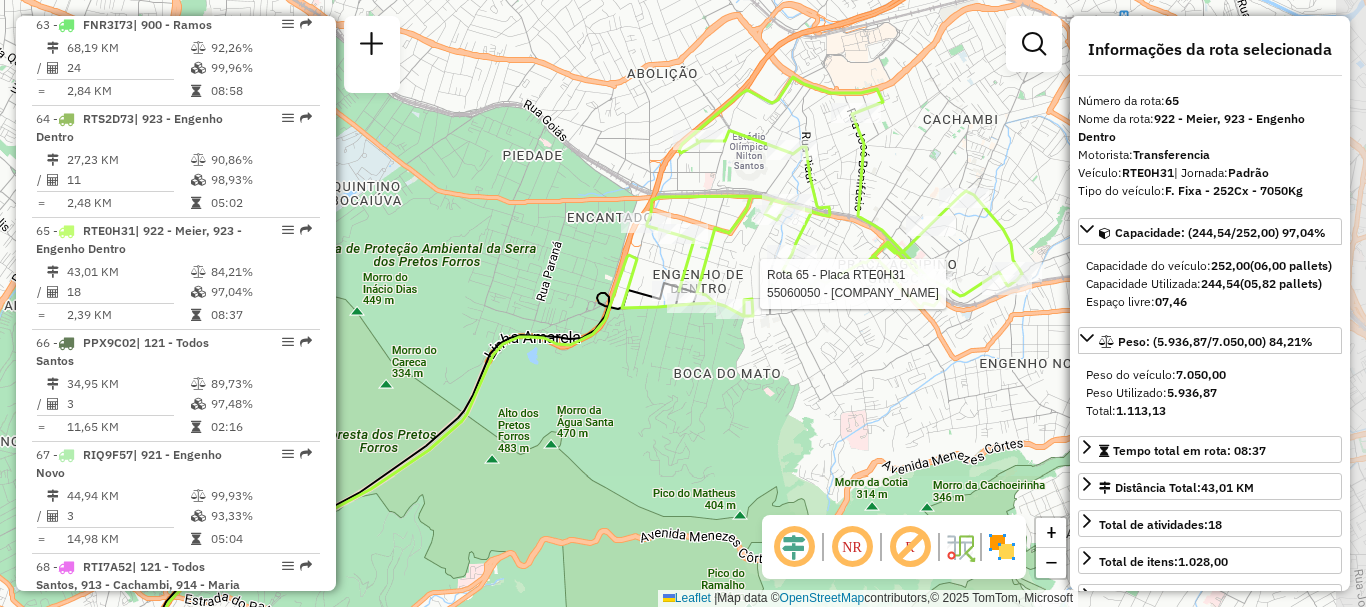 drag, startPoint x: 901, startPoint y: 315, endPoint x: 856, endPoint y: 315, distance: 45 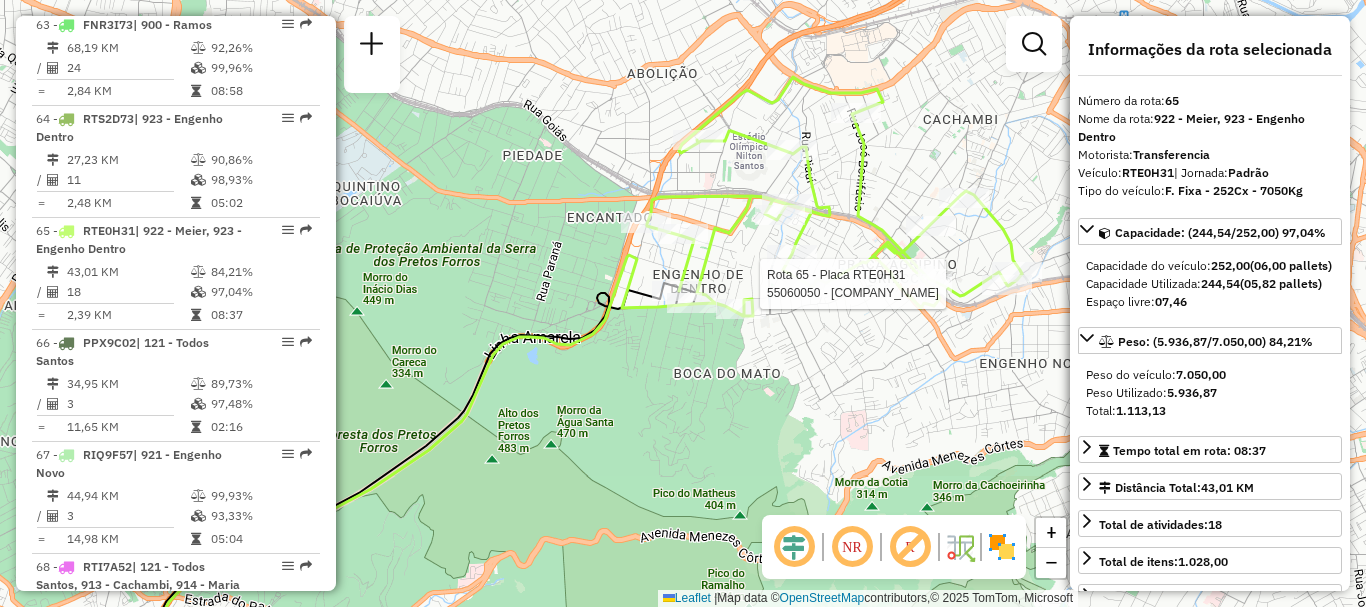 scroll, scrollTop: 5015, scrollLeft: 0, axis: vertical 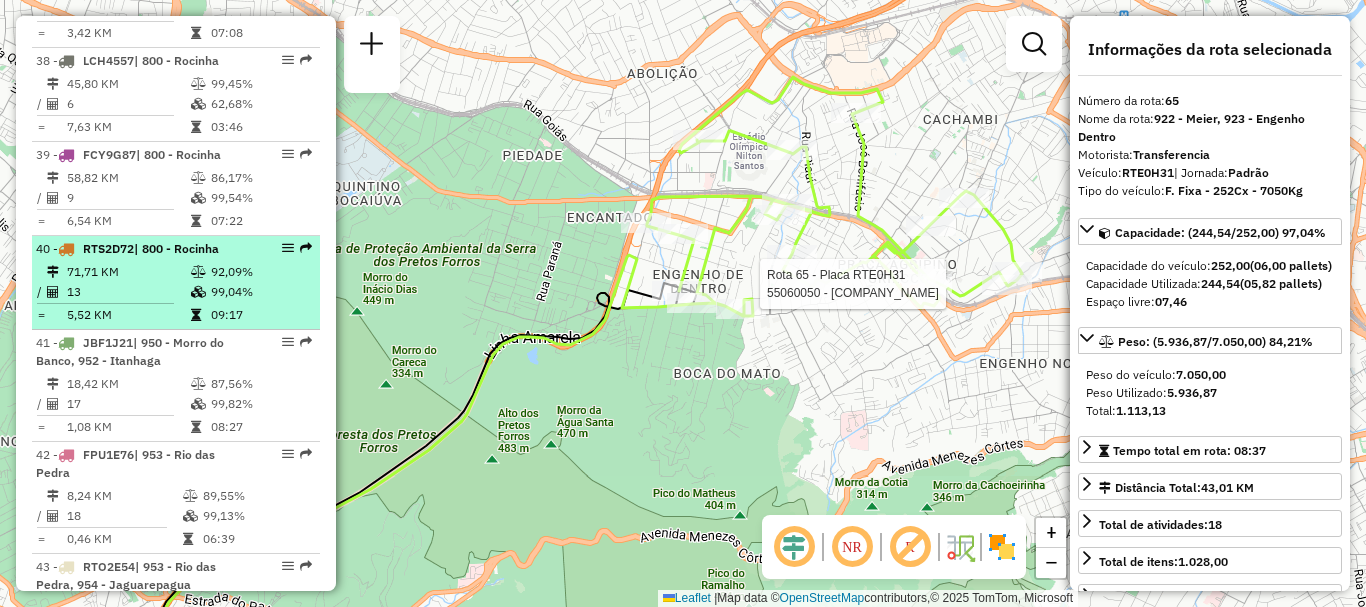 click on "13" at bounding box center (128, 292) 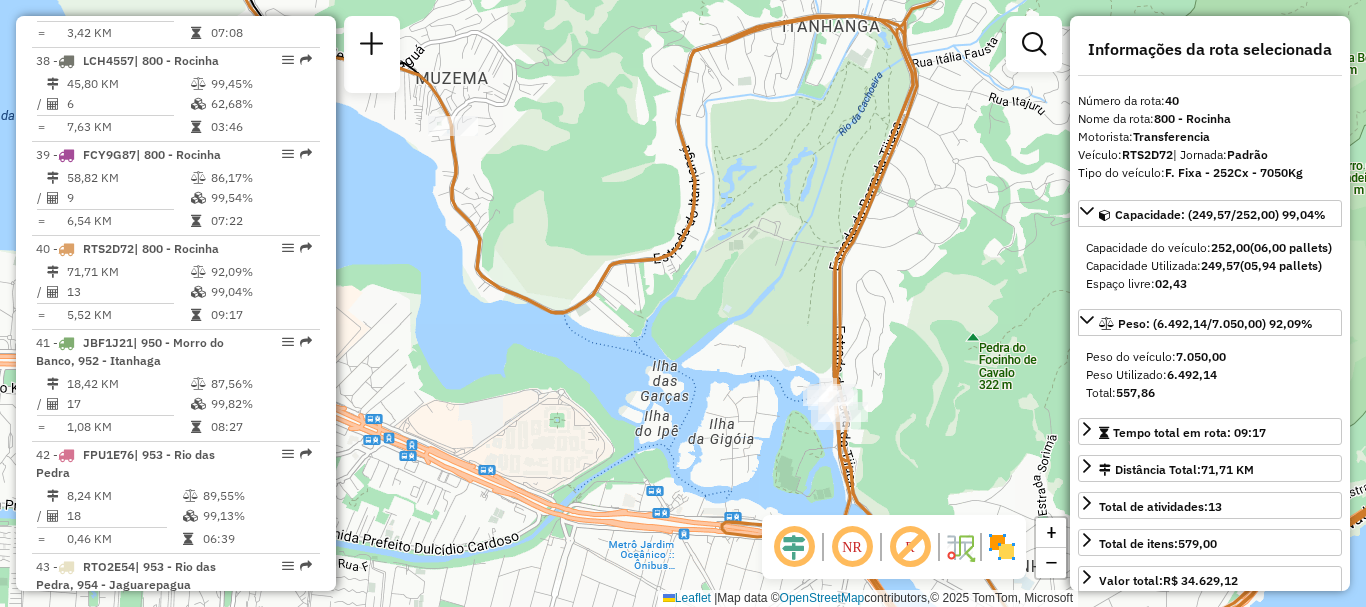 drag, startPoint x: 801, startPoint y: 408, endPoint x: 739, endPoint y: 373, distance: 71.19691 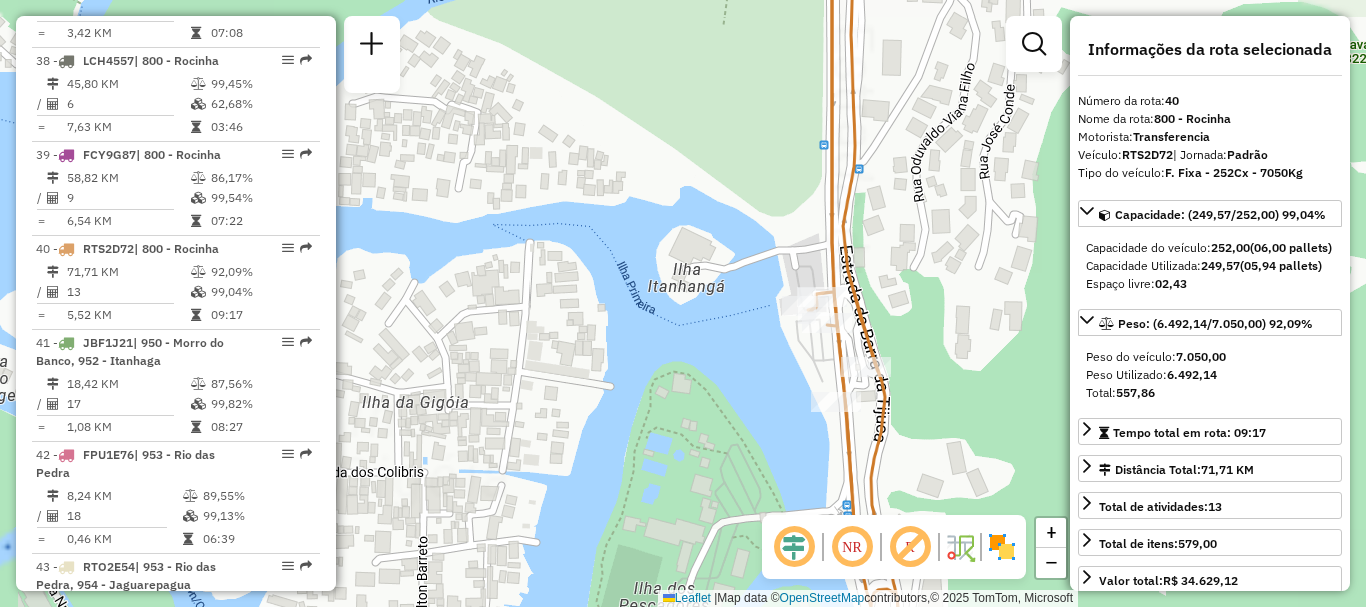 drag, startPoint x: 782, startPoint y: 359, endPoint x: 733, endPoint y: 333, distance: 55.470715 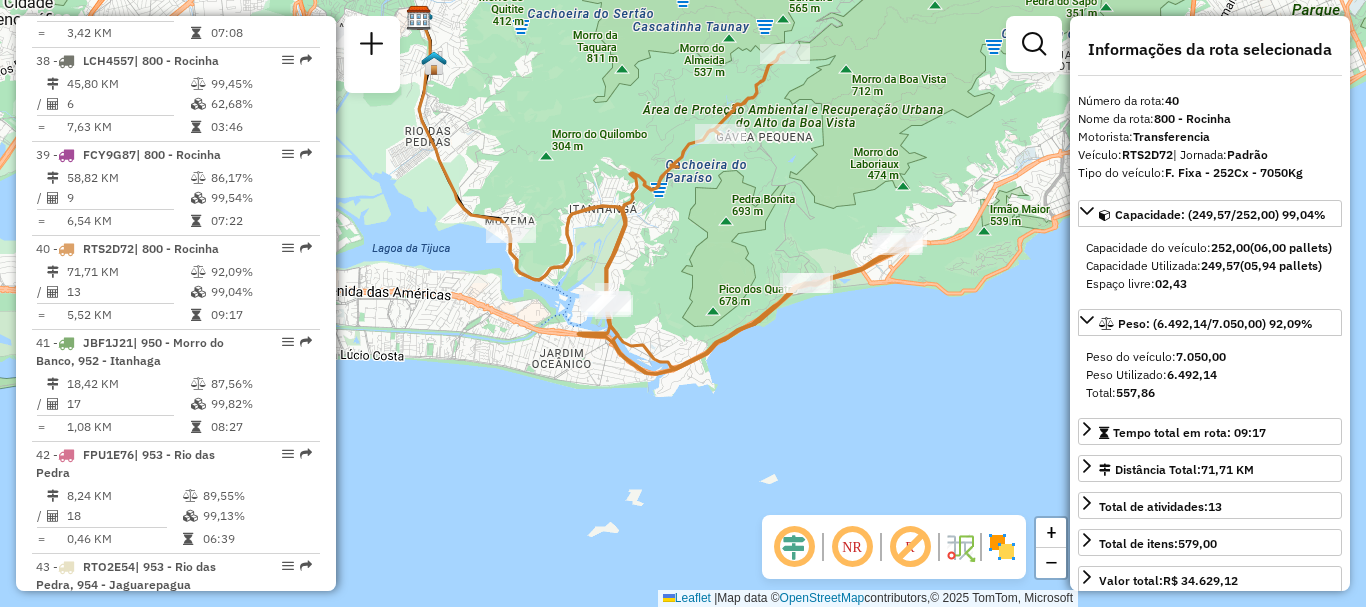 drag, startPoint x: 927, startPoint y: 206, endPoint x: 816, endPoint y: 226, distance: 112.78741 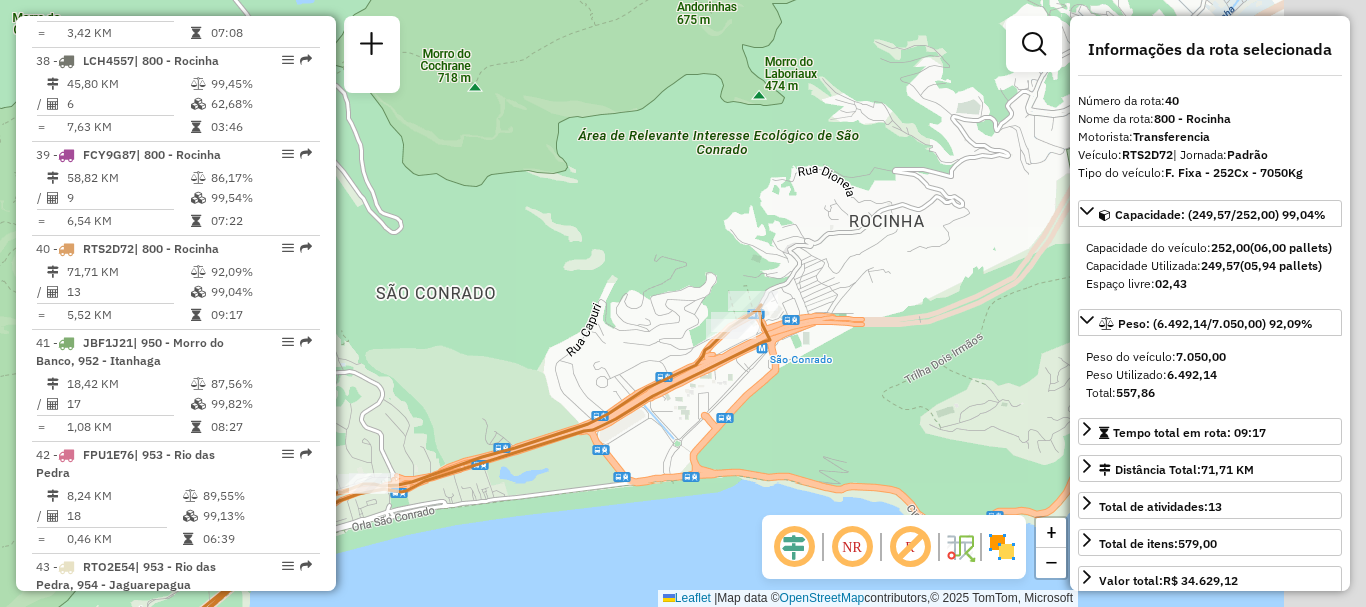 drag, startPoint x: 812, startPoint y: 294, endPoint x: 682, endPoint y: 311, distance: 131.10683 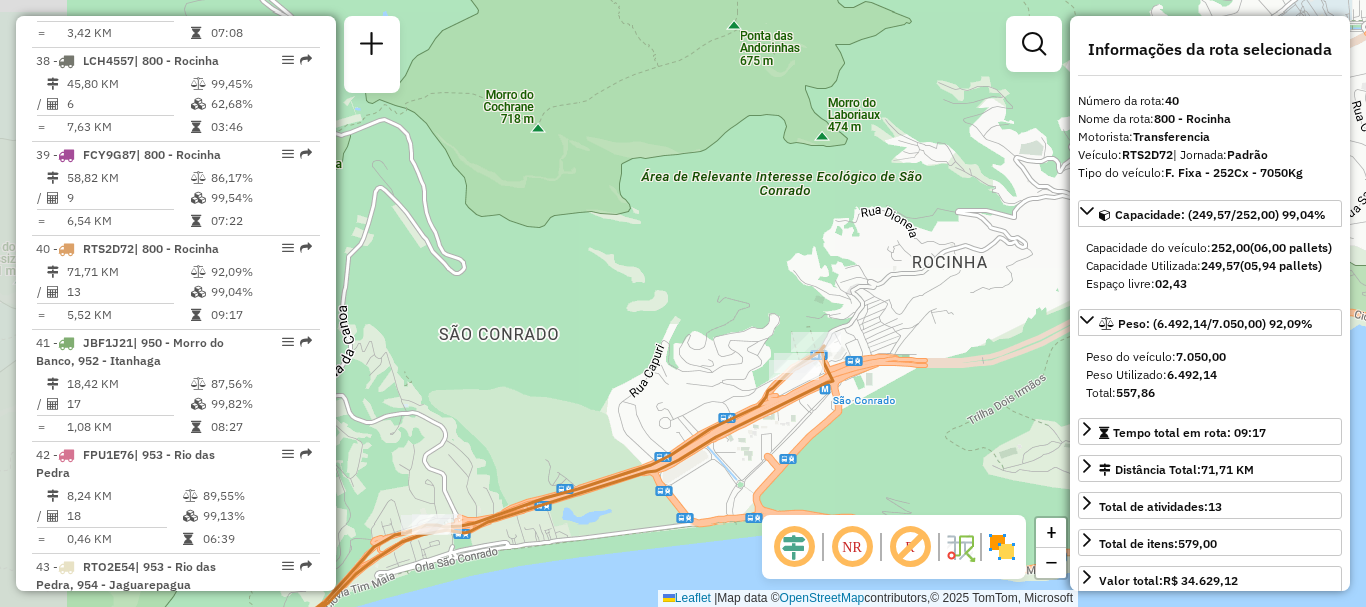 drag, startPoint x: 517, startPoint y: 523, endPoint x: 677, endPoint y: 441, distance: 179.78876 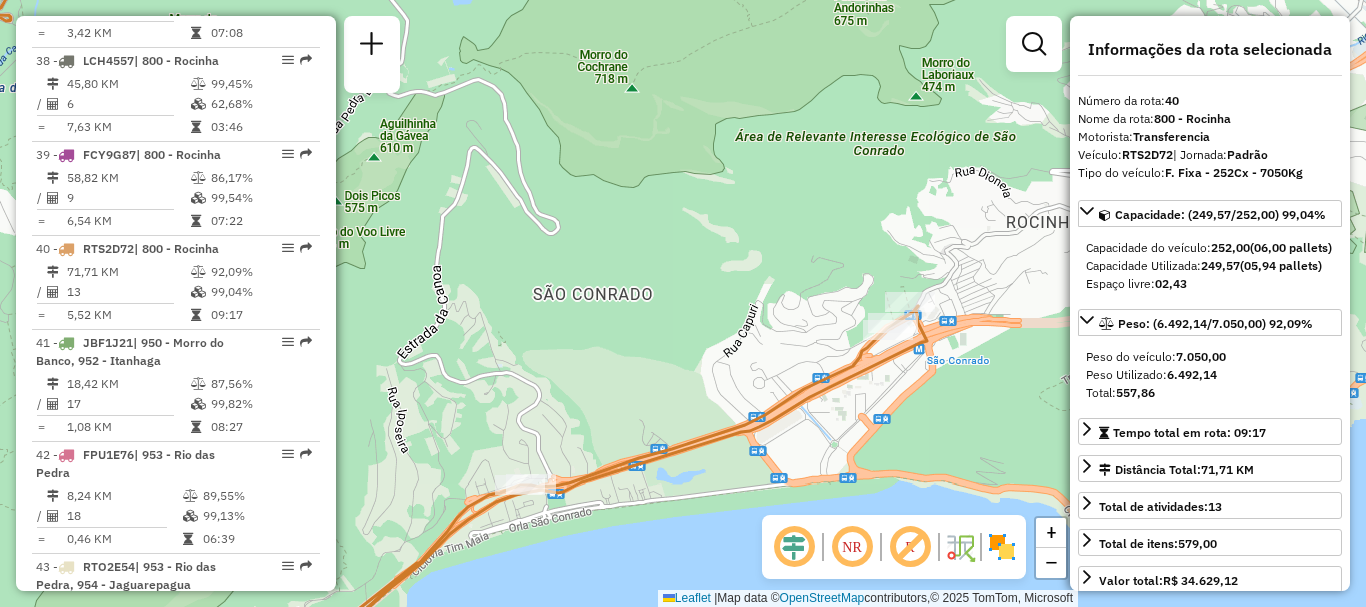 drag, startPoint x: 517, startPoint y: 490, endPoint x: 580, endPoint y: 474, distance: 65 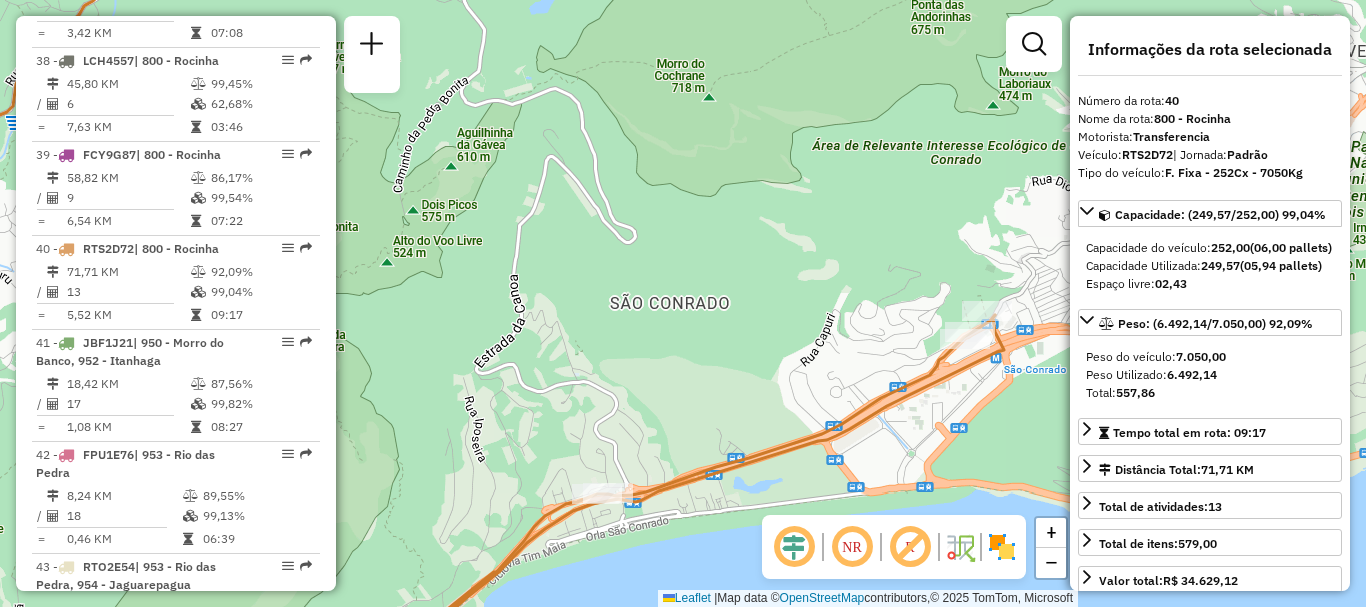 scroll, scrollTop: 7121, scrollLeft: 0, axis: vertical 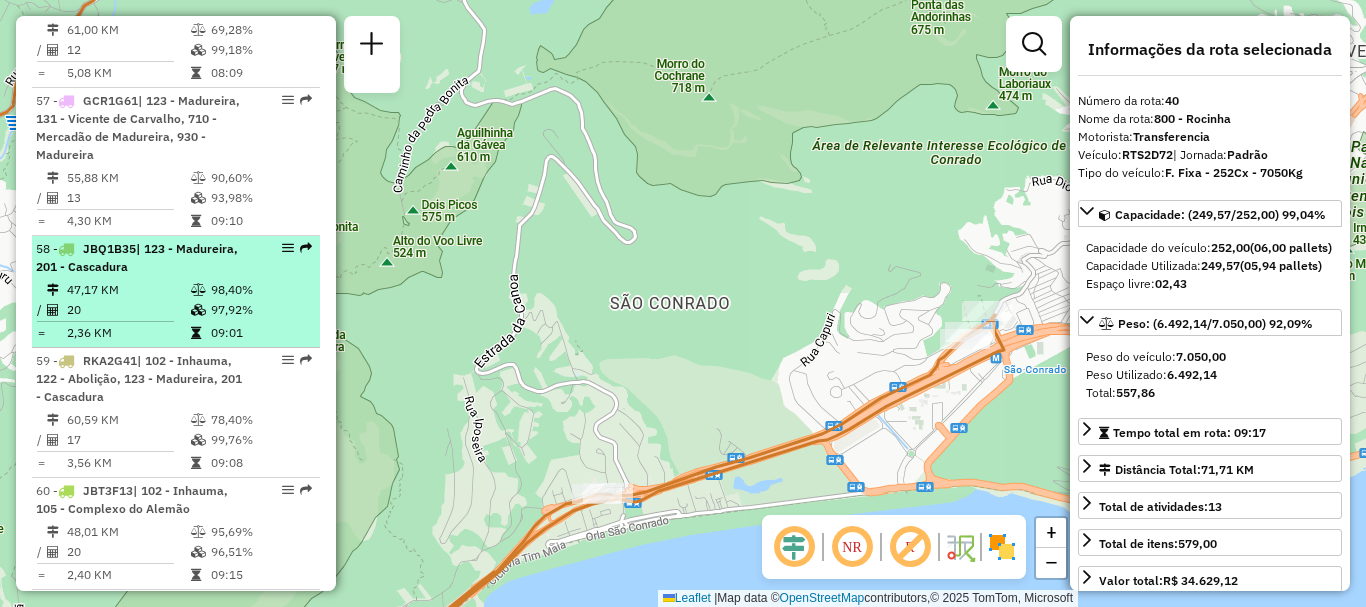 click on "47,17 KM" at bounding box center (128, 290) 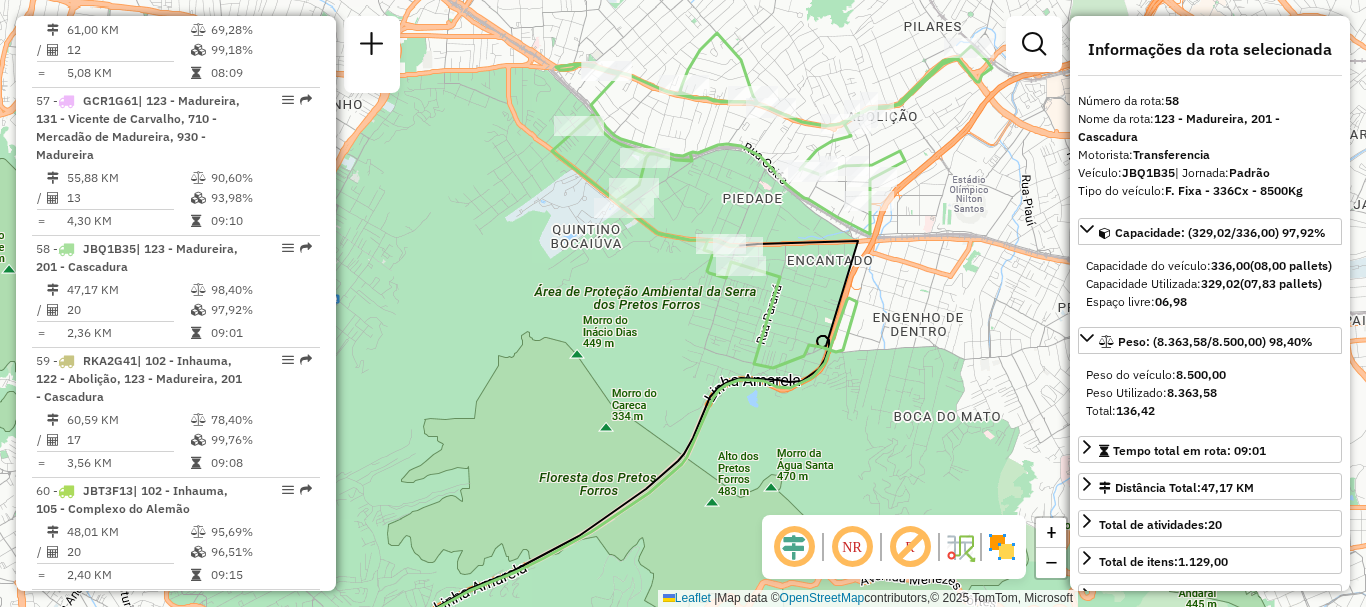 scroll, scrollTop: 6731, scrollLeft: 0, axis: vertical 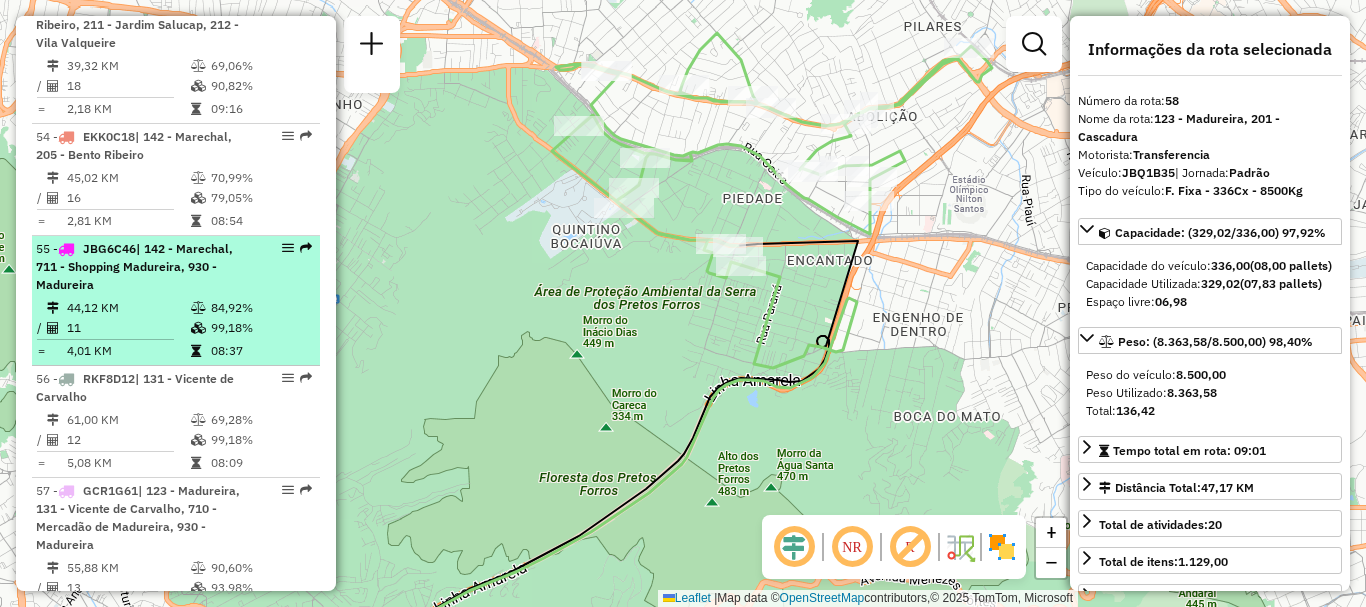click on "55 -       [PLATE]   | [NUMBER] - [CITY], [NUMBER] - [CITY], [NUMBER] - [CITY]" at bounding box center [142, 267] 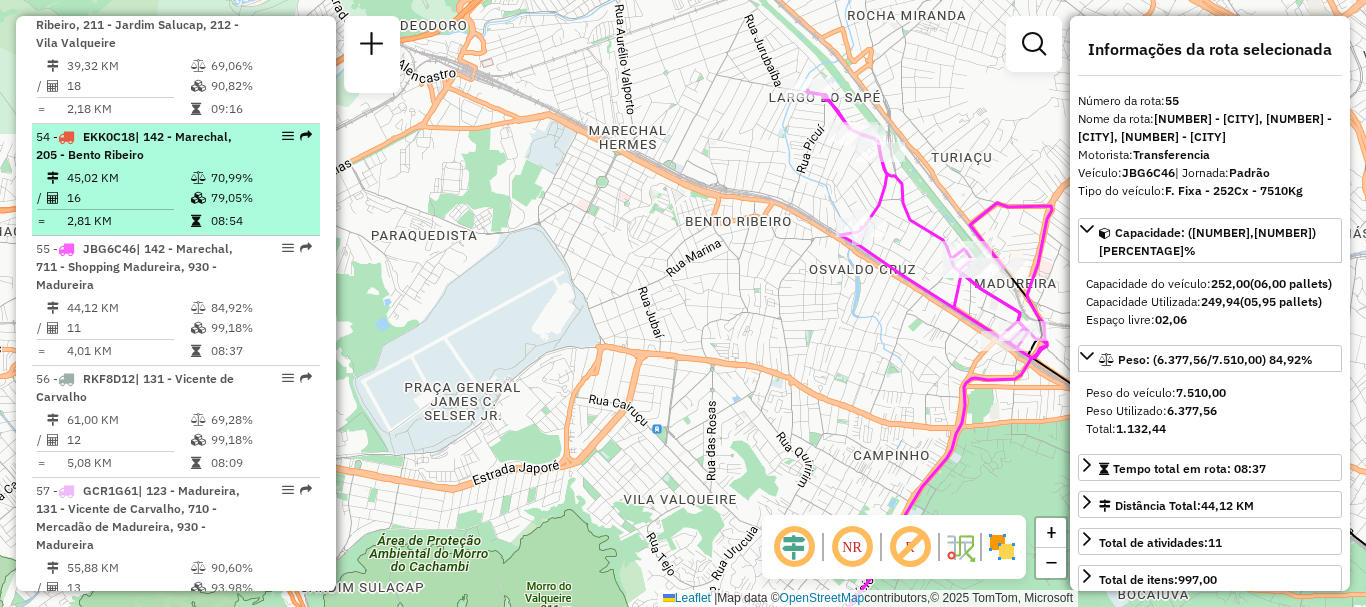 click on "16" at bounding box center (128, 198) 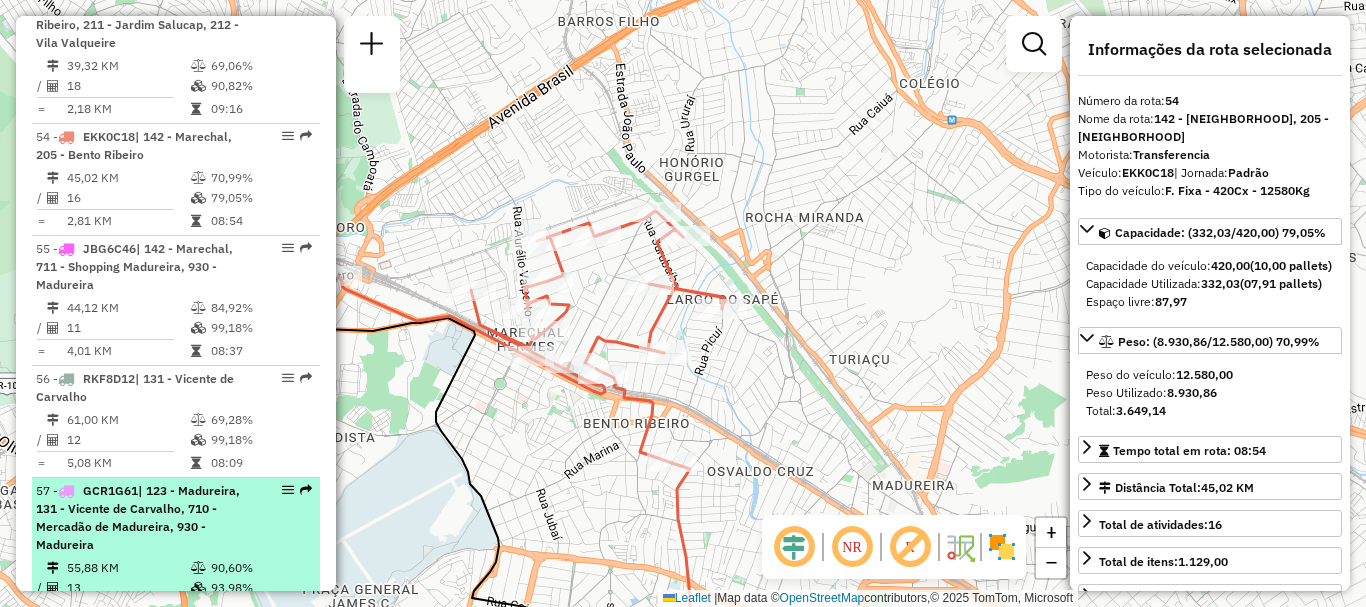 click on "57 - [PLATE] | [NUMBER] - [CITY], [NUMBER] - [CITY], [NUMBER] - [CITY]" at bounding box center [142, 518] 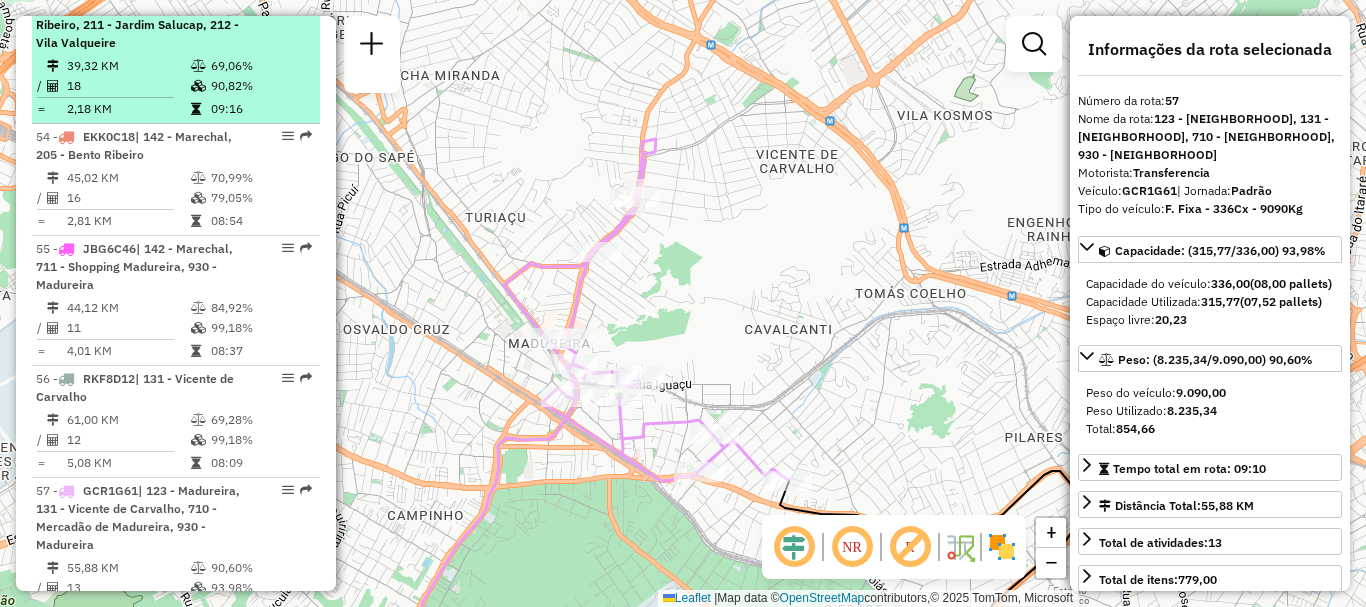 click on "| 205 - Bento Ribeiro, 211 - Jardim Salucap, 212 - Vila Valqueire" at bounding box center (137, 24) 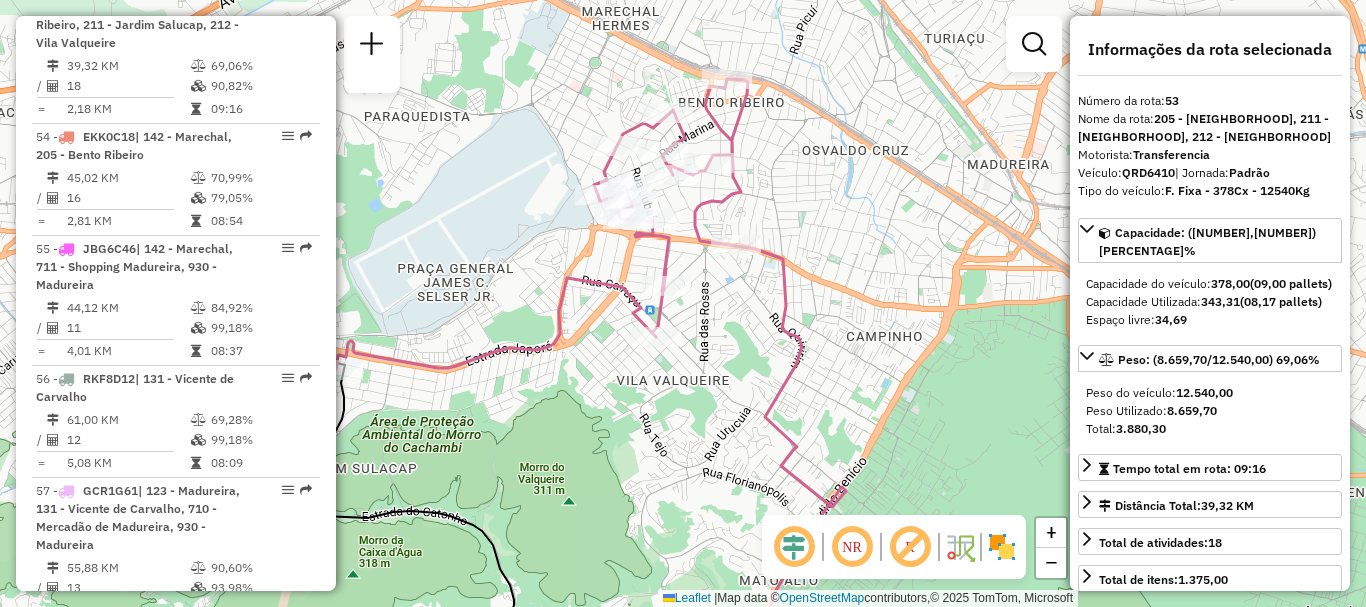drag, startPoint x: 665, startPoint y: 285, endPoint x: 665, endPoint y: 359, distance: 74 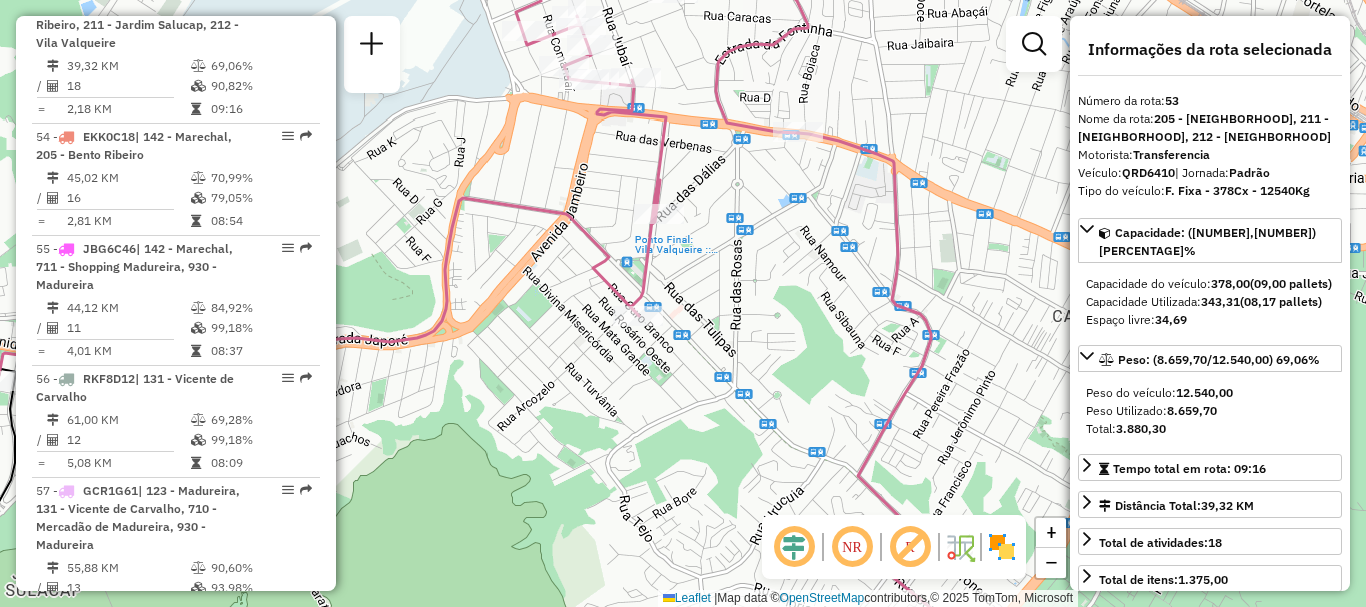 scroll, scrollTop: 8017, scrollLeft: 0, axis: vertical 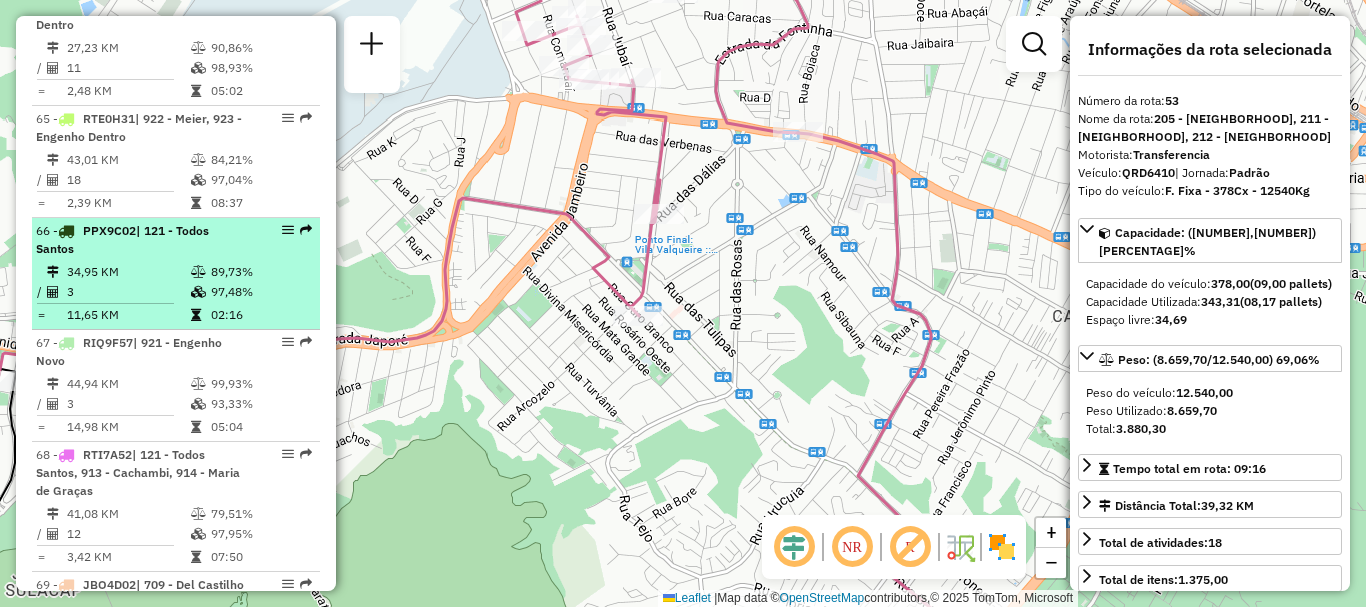 click on "66 - [CODE] | 121 - [NEIGHBORHOOD]" at bounding box center [142, 240] 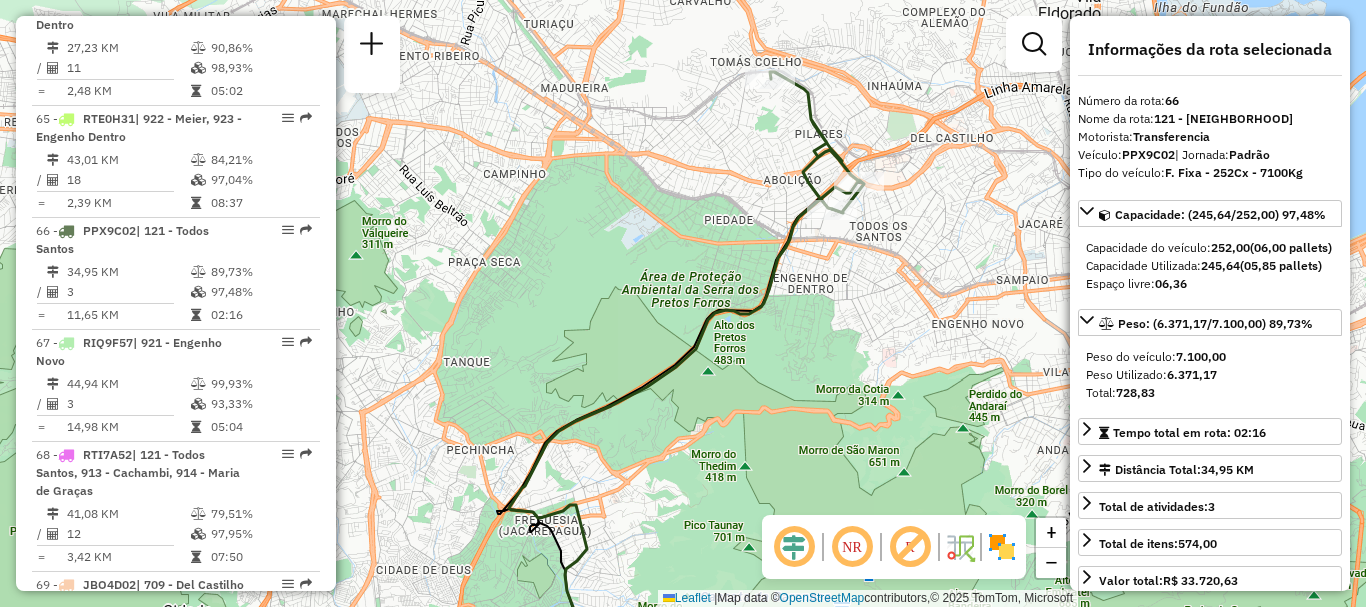 drag, startPoint x: 750, startPoint y: 149, endPoint x: 716, endPoint y: 123, distance: 42.80187 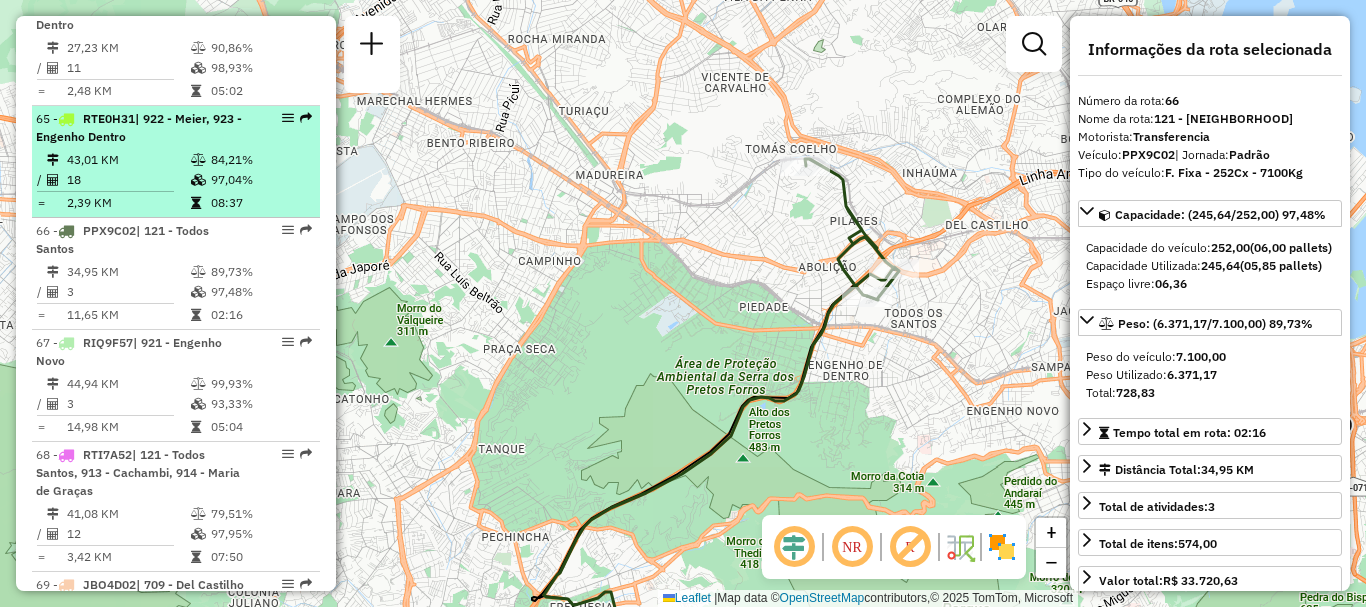click on "43,01 KM" at bounding box center [128, 160] 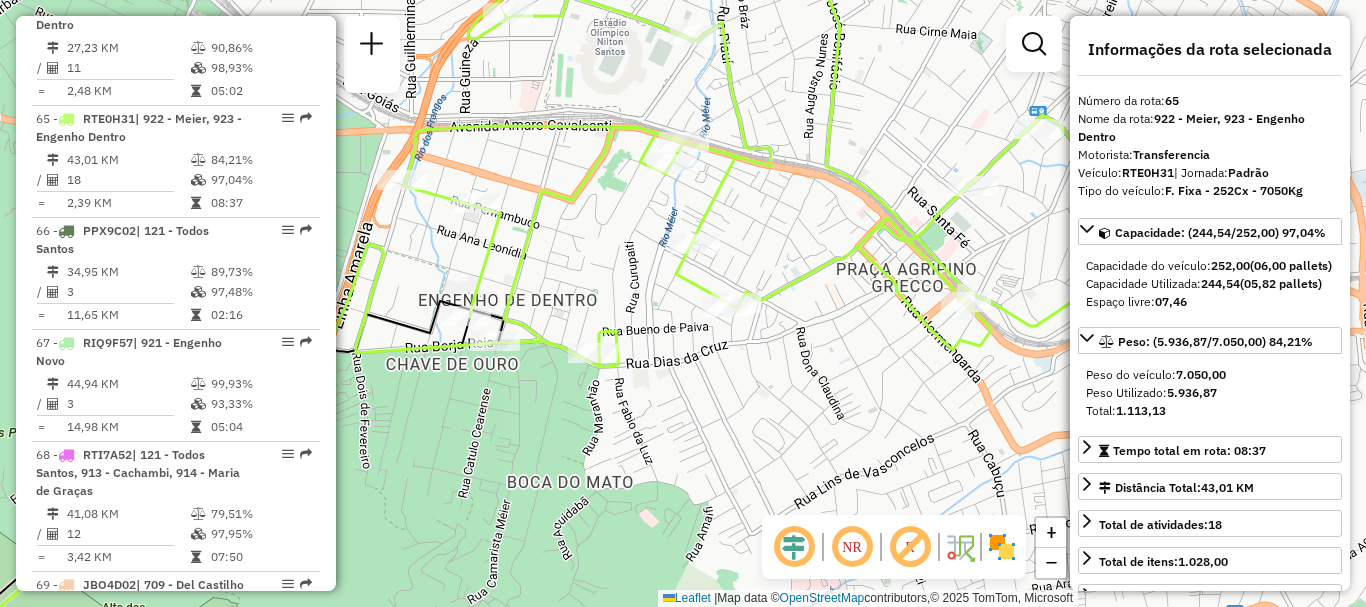 drag, startPoint x: 789, startPoint y: 219, endPoint x: 855, endPoint y: 218, distance: 66.007576 